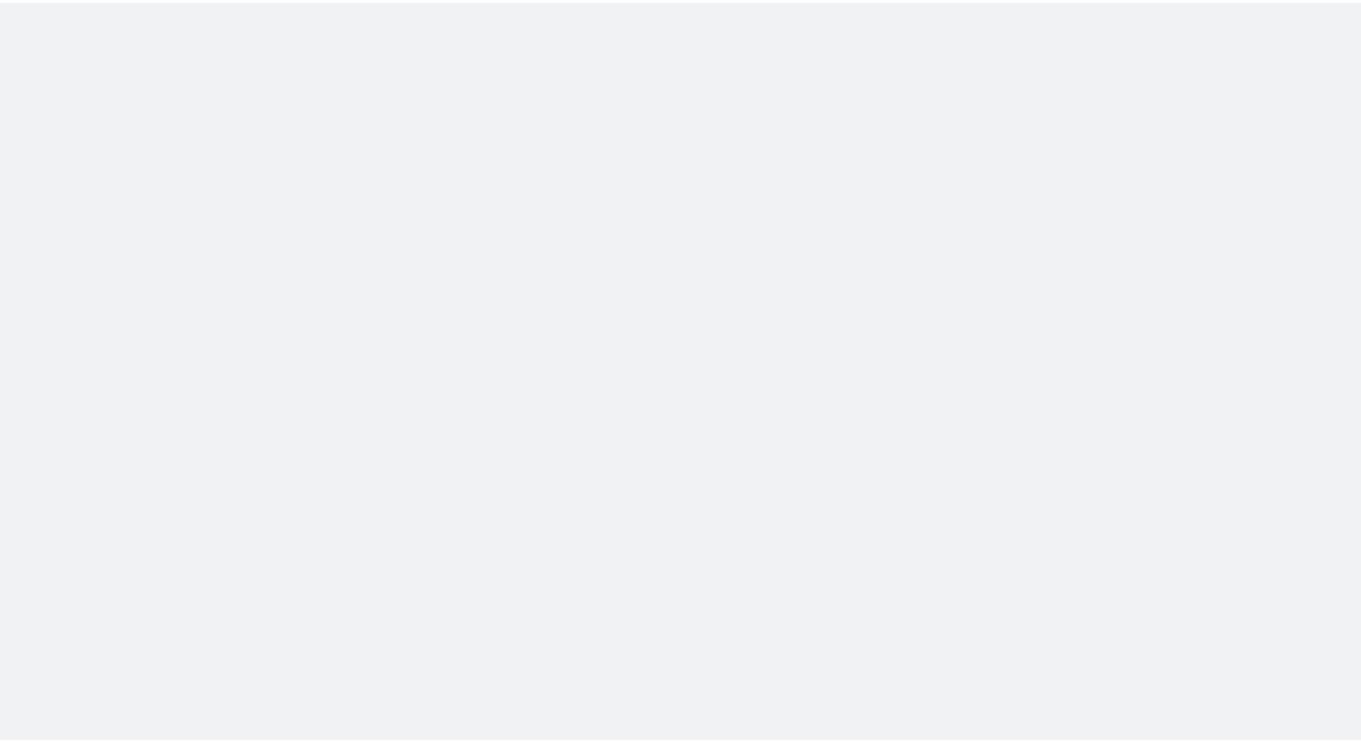 scroll, scrollTop: 0, scrollLeft: 0, axis: both 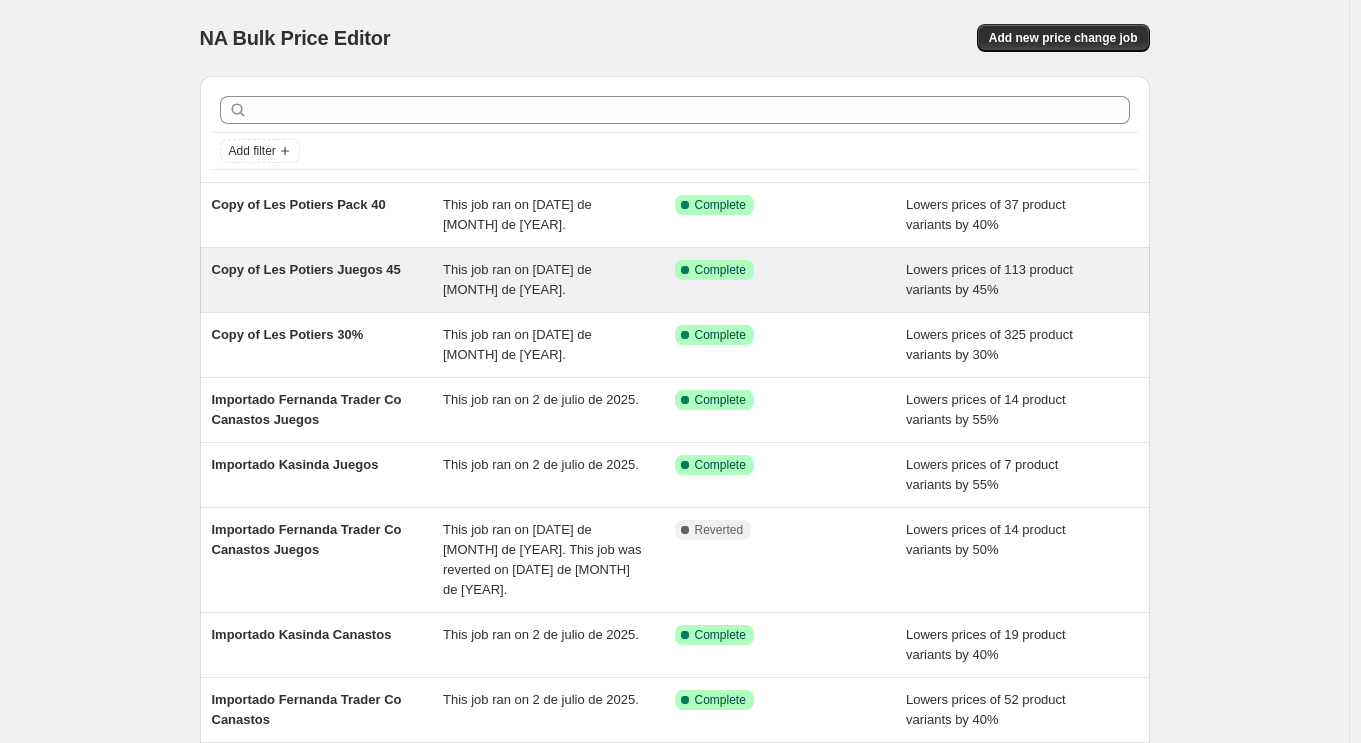click on "Copy of Les Potiers Juegos 45" at bounding box center (328, 280) 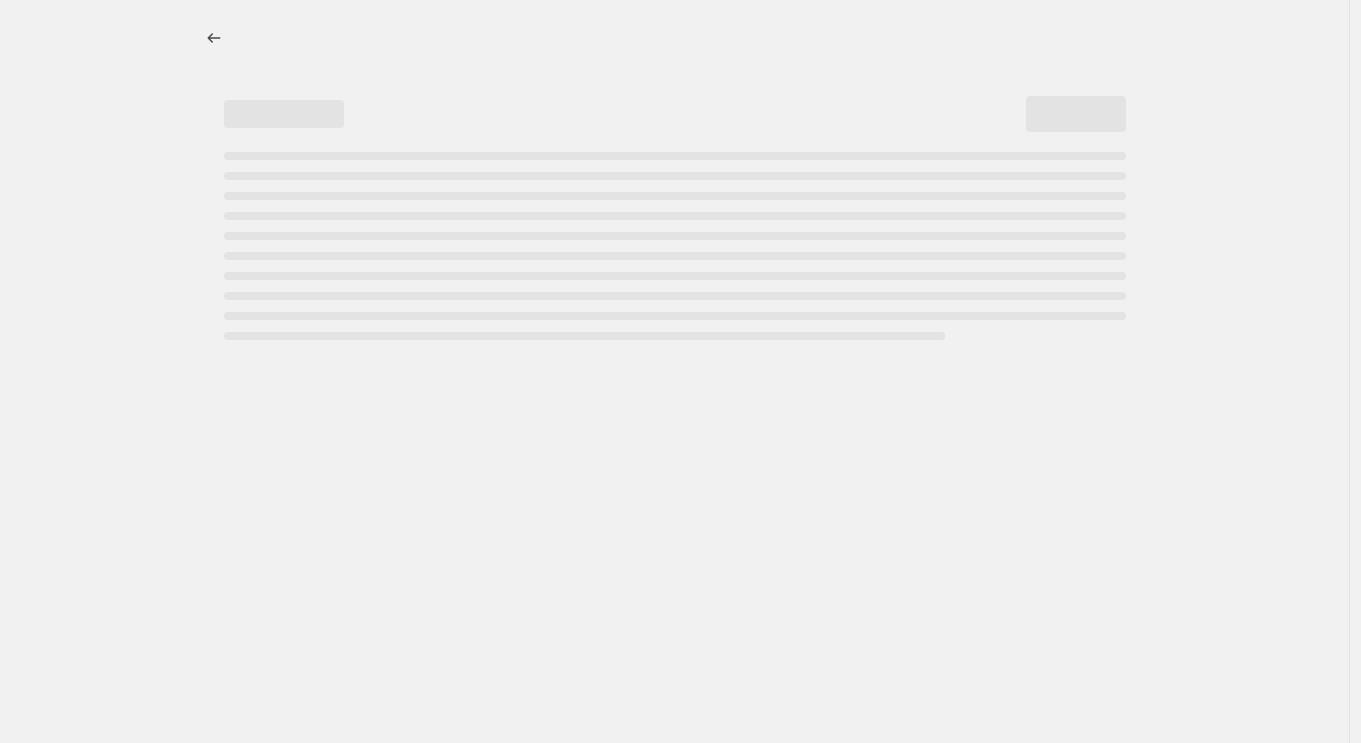 select on "percentage" 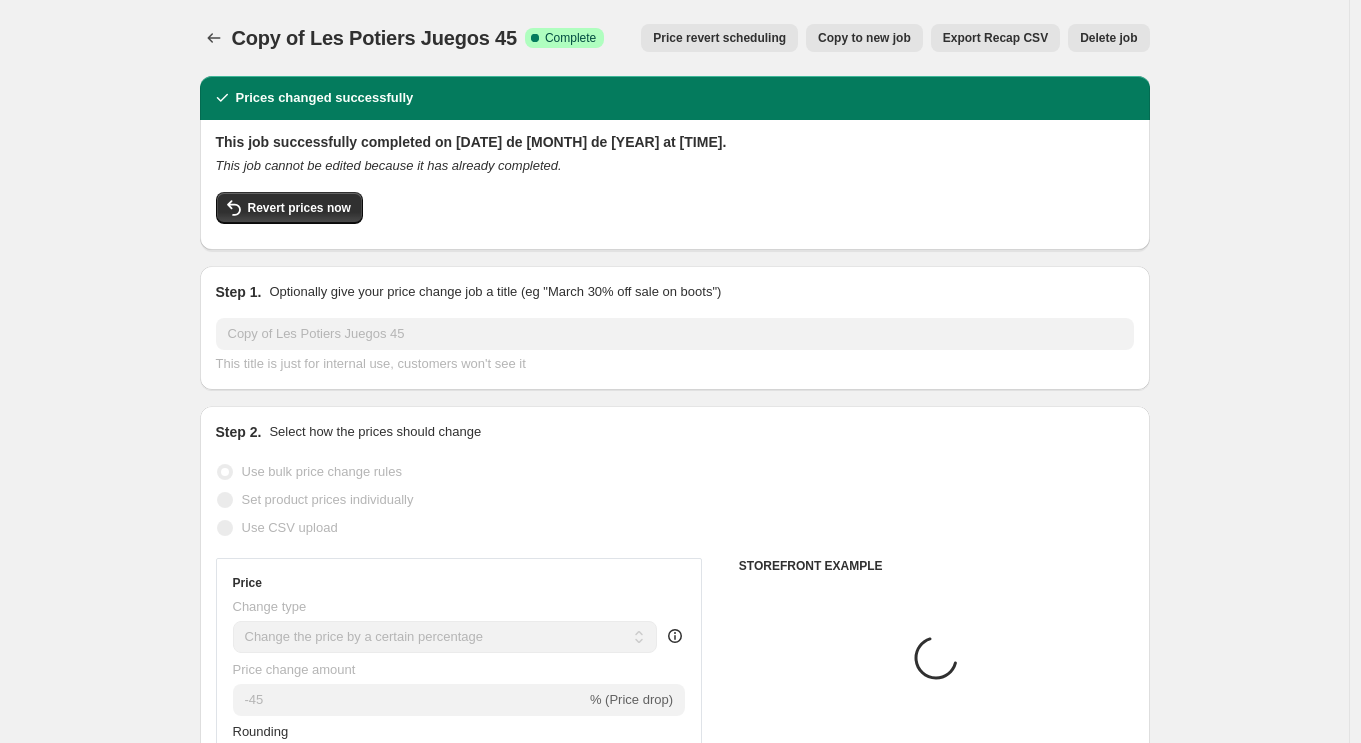 select on "vendor" 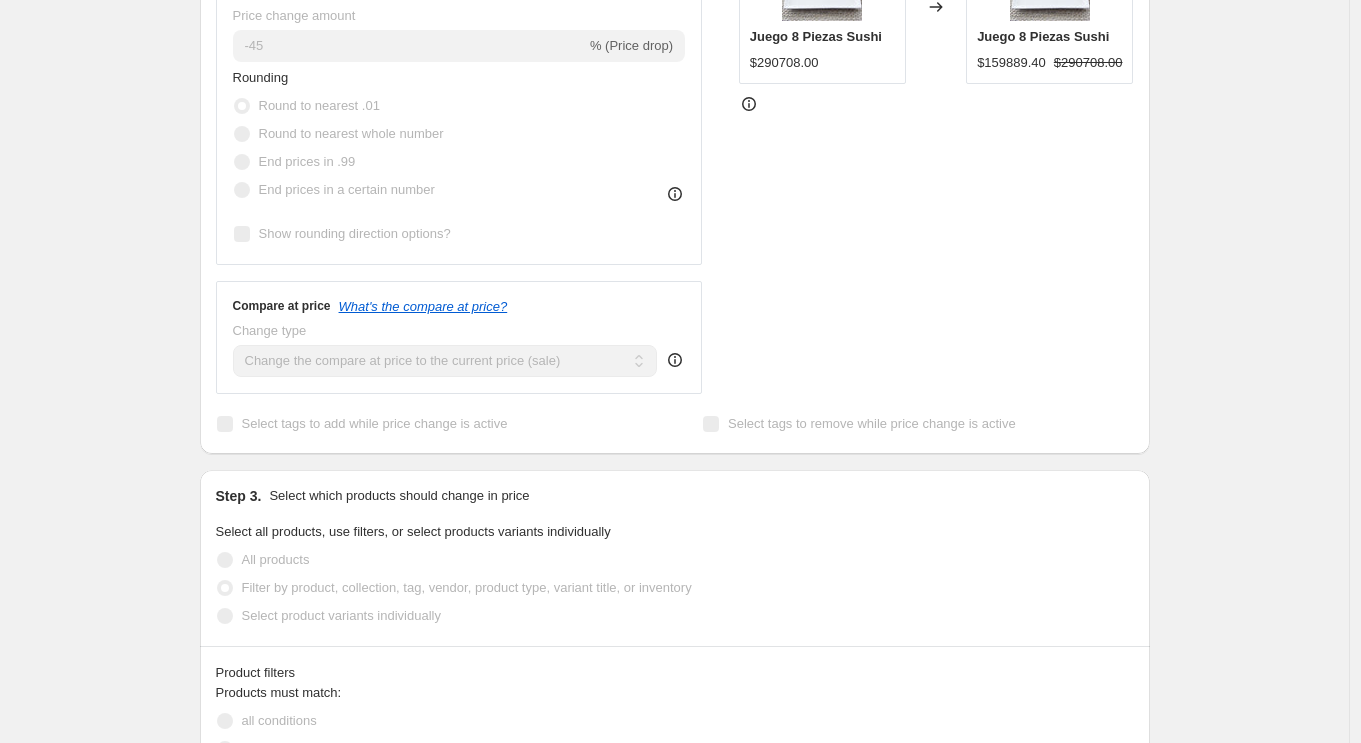 scroll, scrollTop: 0, scrollLeft: 0, axis: both 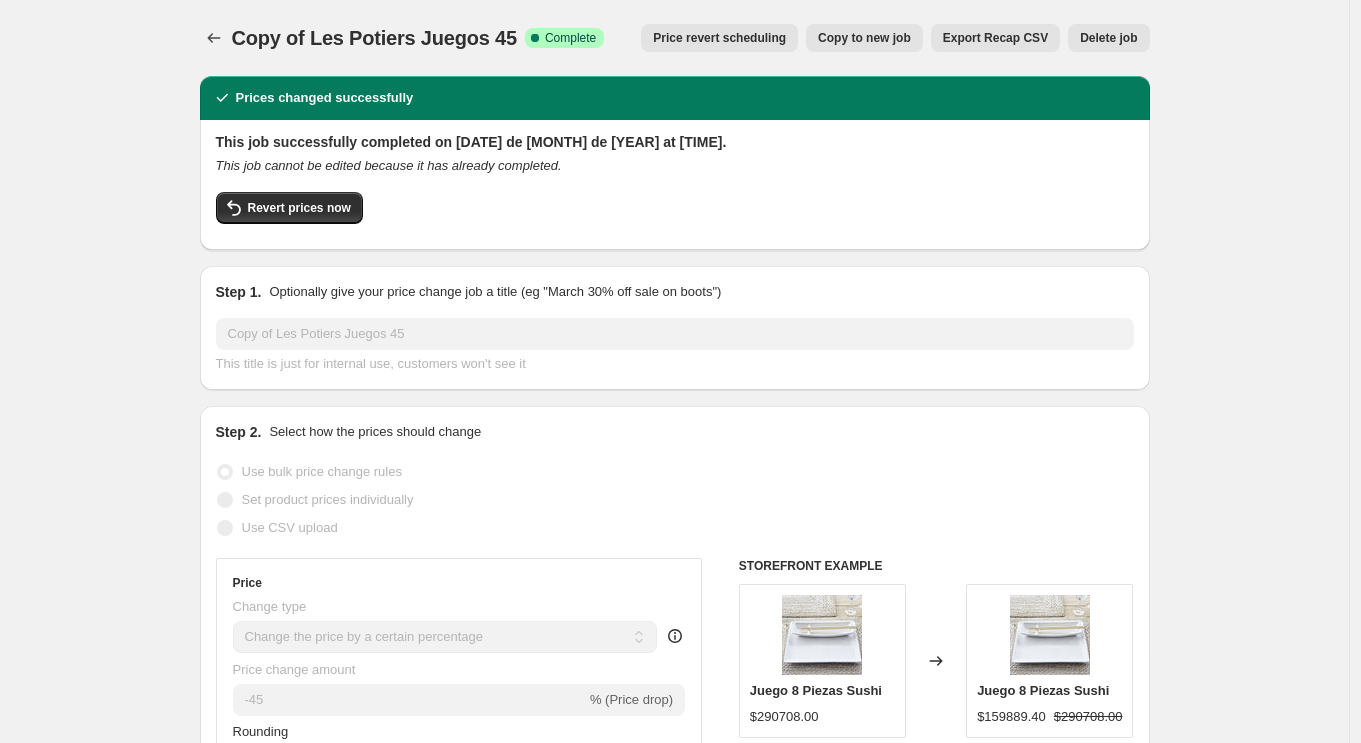 click on "Copy of Les Potiers Juegos 45. This page is ready Copy of Les Potiers Juegos 45 Success Complete Complete Price revert scheduling Copy to new job Export Recap CSV Delete job More actions Price revert scheduling Copy to new job Export Recap CSV Delete job Prices changed successfully This job successfully completed on 5 de agosto de 2025 at 8:20 a.m.. This job cannot be edited because it has already completed. Revert prices now Step 1. Optionally give your price change job a title (eg "March 30% off sale on boots") Copy of Les Potiers Juegos 45 This title is just for internal use, customers won't see it Step 2. Select how the prices should change Use bulk price change rules Set product prices individually Use CSV upload Price Change type Change the price to a certain amount Change the price by a certain amount Change the price by a certain percentage Change the price to the current compare at price (price before sale) Change the price by a certain amount relative to the compare at price Don't change the price" at bounding box center (674, 1185) 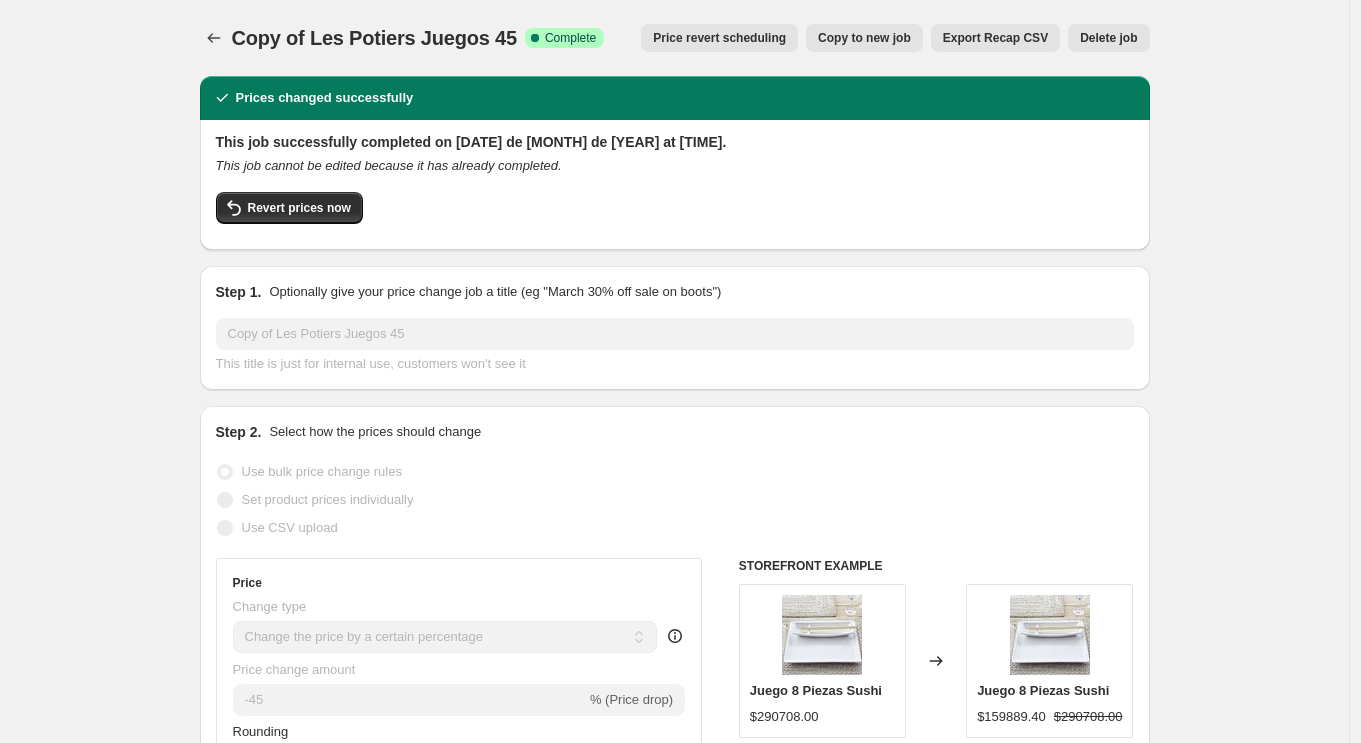 click on "Delete job" at bounding box center (1108, 38) 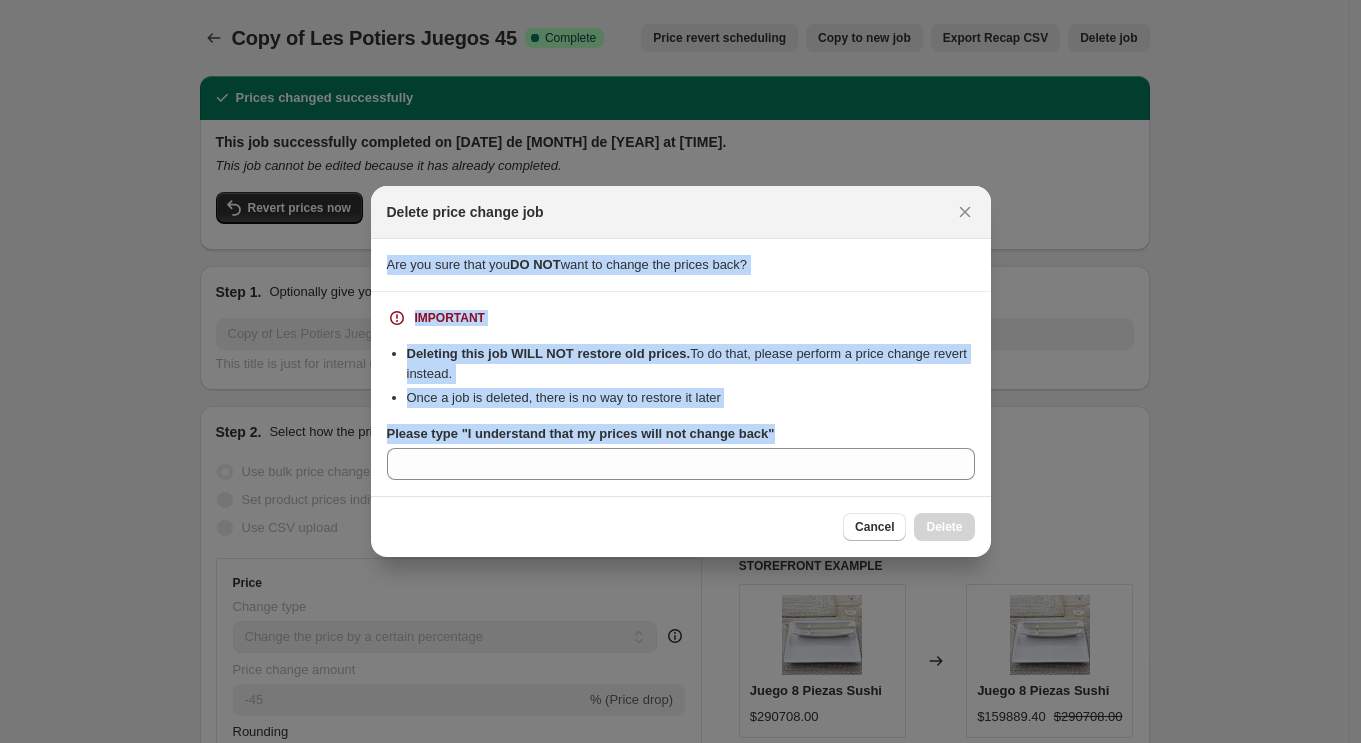 drag, startPoint x: 822, startPoint y: 439, endPoint x: 395, endPoint y: 263, distance: 461.84955 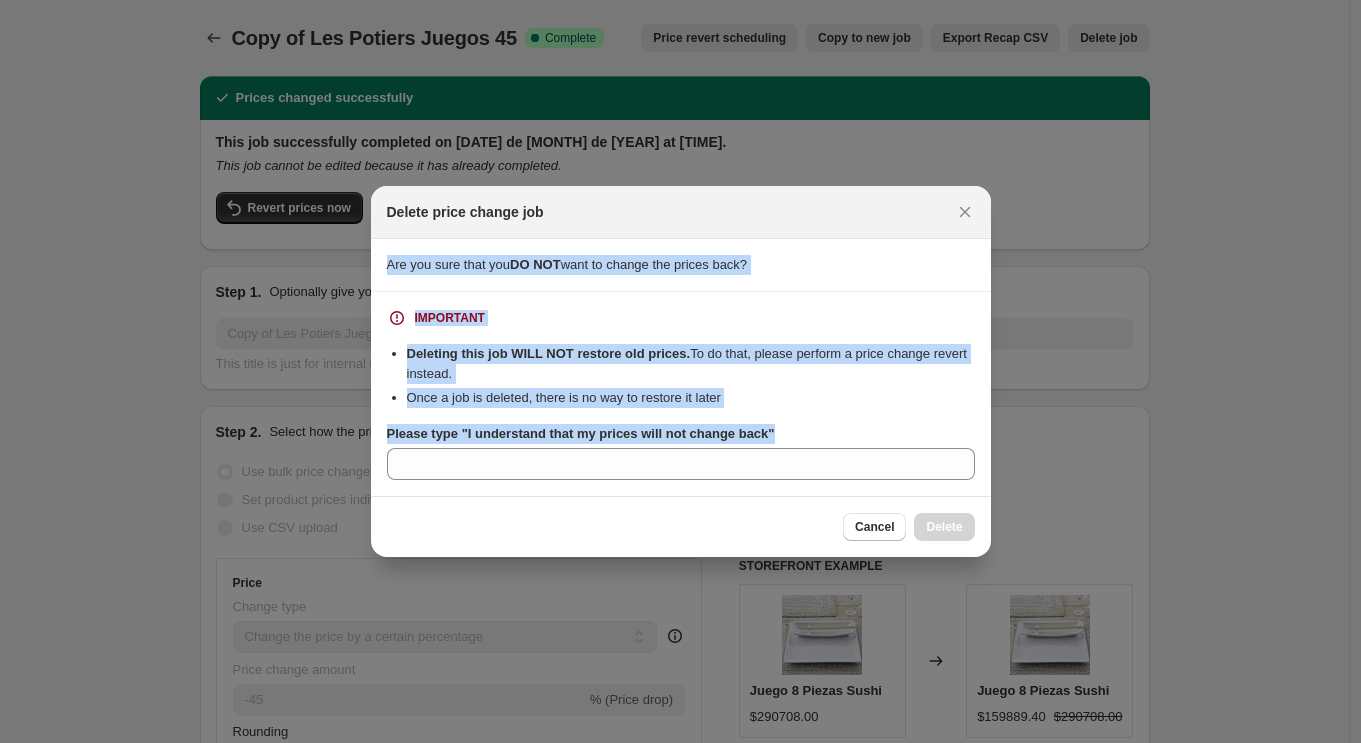 copy on "Are you sure that you  DO NOT  want to change the prices back? IMPORTANT Deleting this job WILL NOT restore old prices.  To do that, please perform a price change revert instead. Once a job is deleted, there is no way to restore it later Please type "I understand that my prices will not change back"" 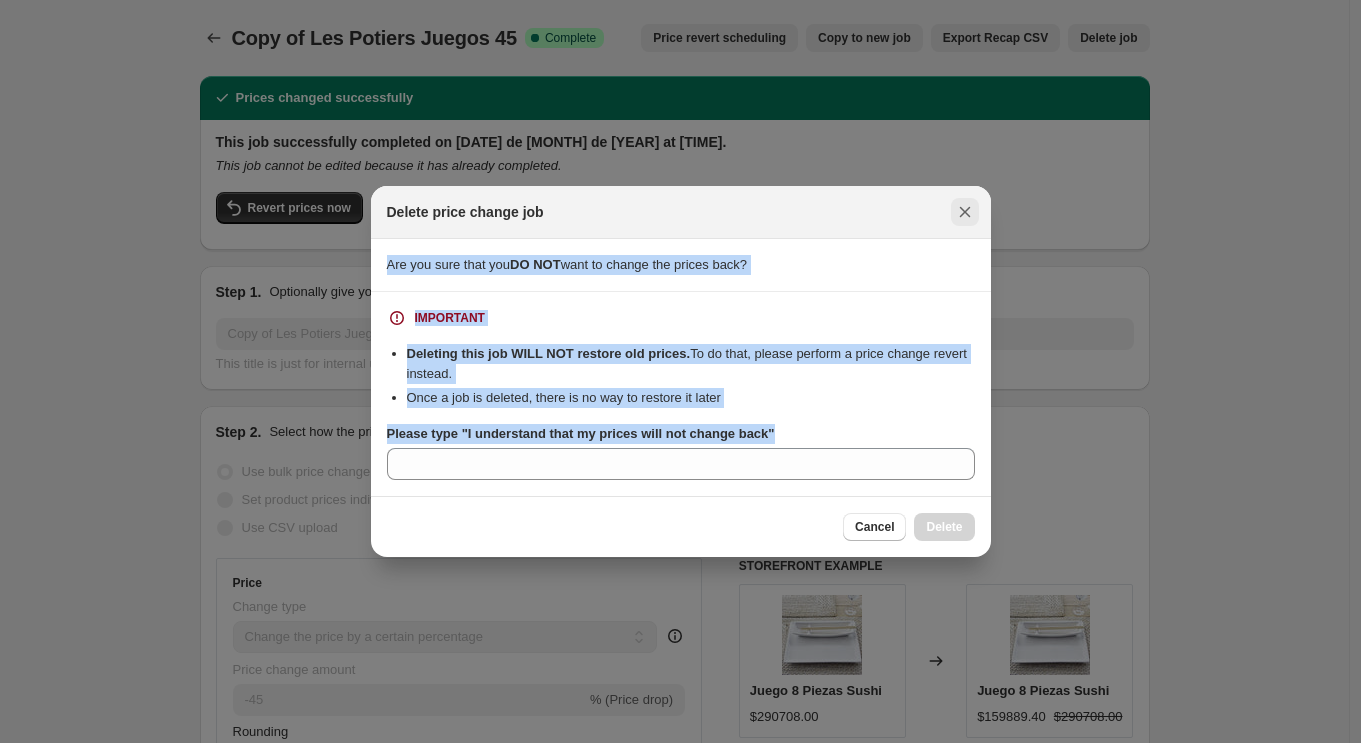 click 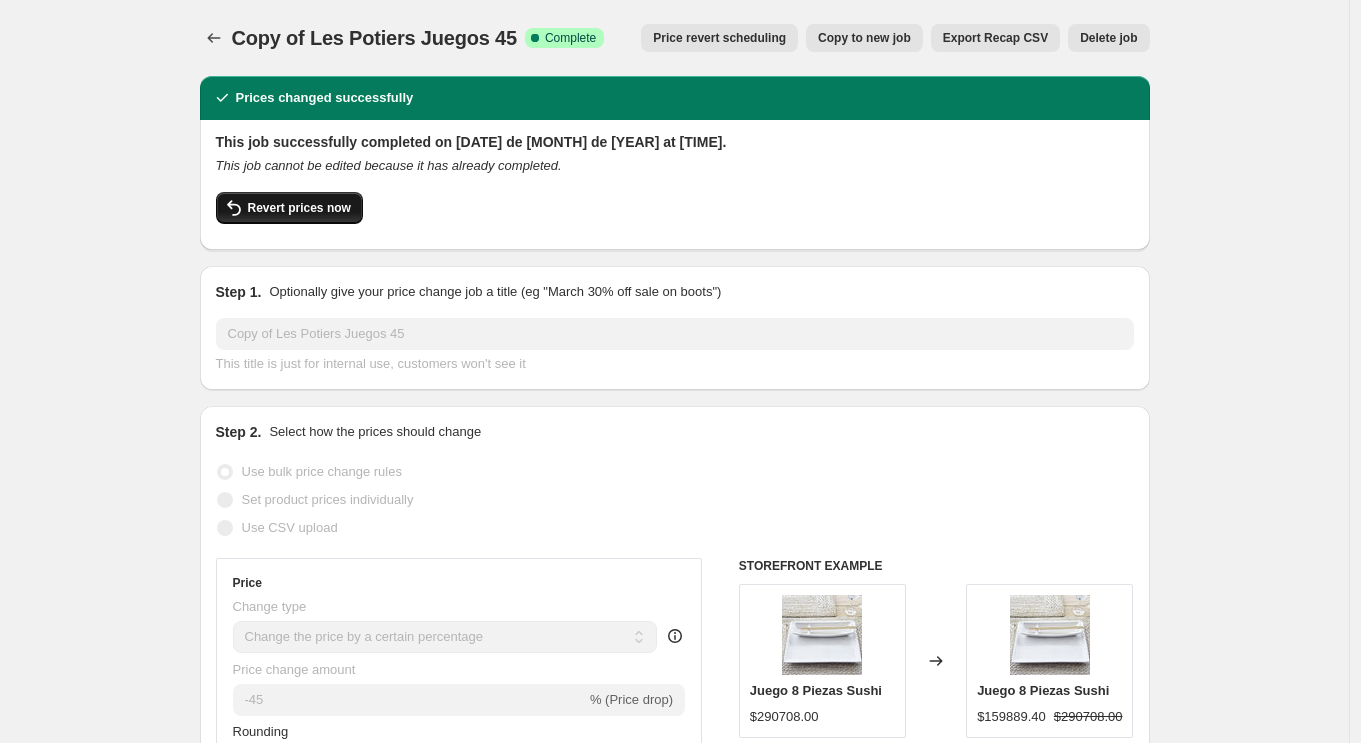 click on "Revert prices now" at bounding box center (299, 208) 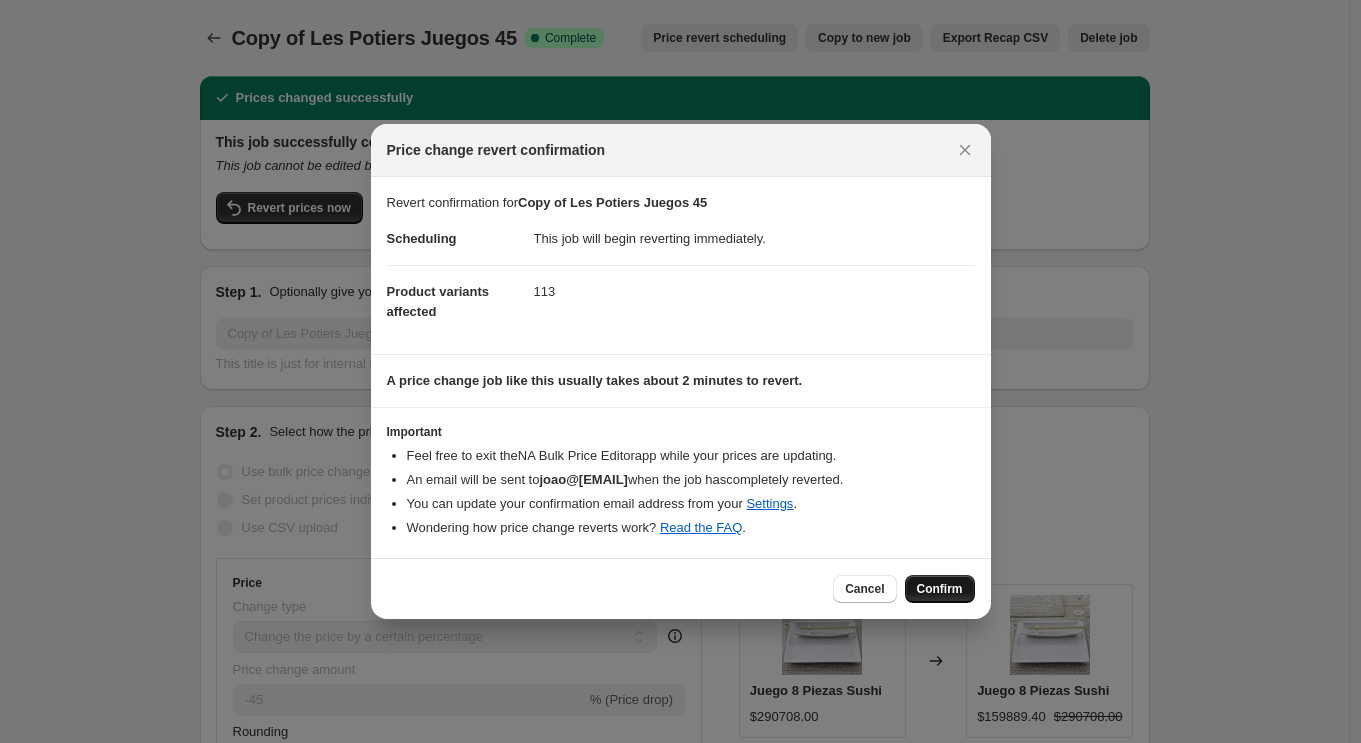 click on "Confirm" at bounding box center [940, 589] 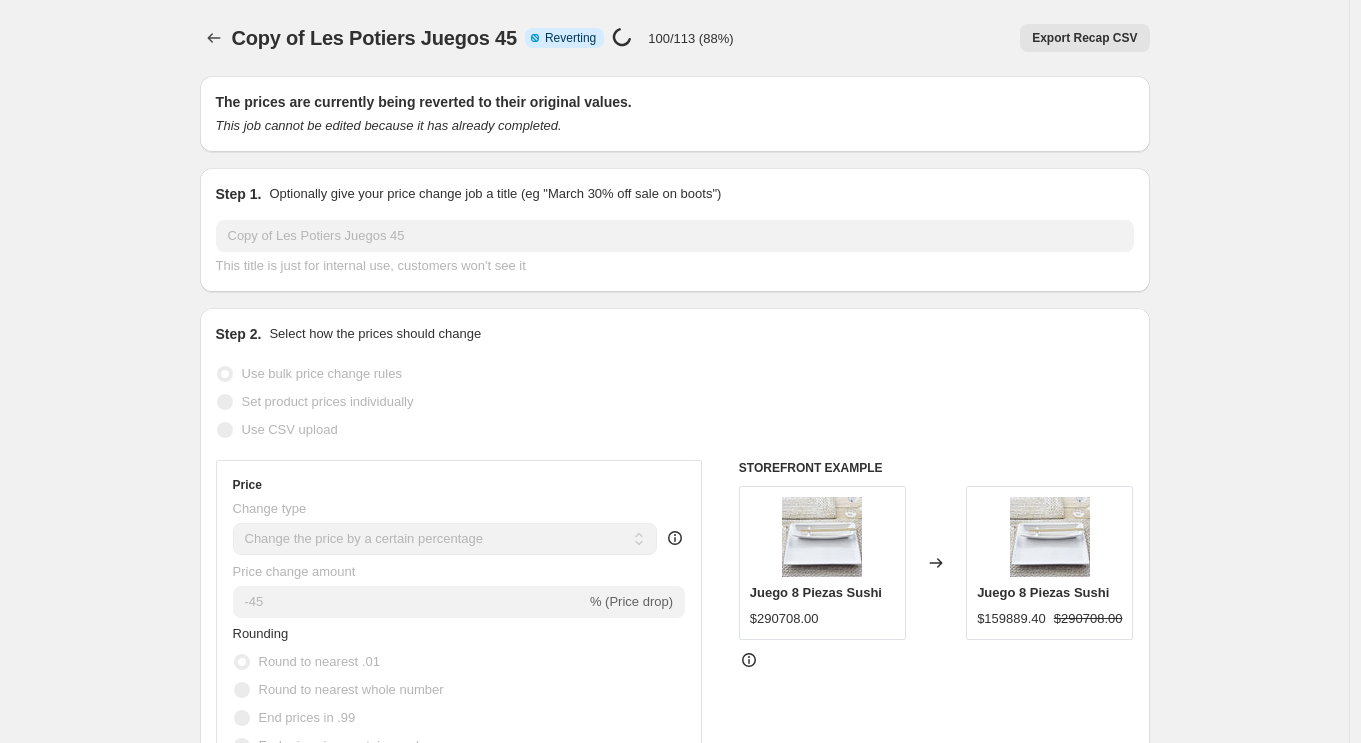 select on "percentage" 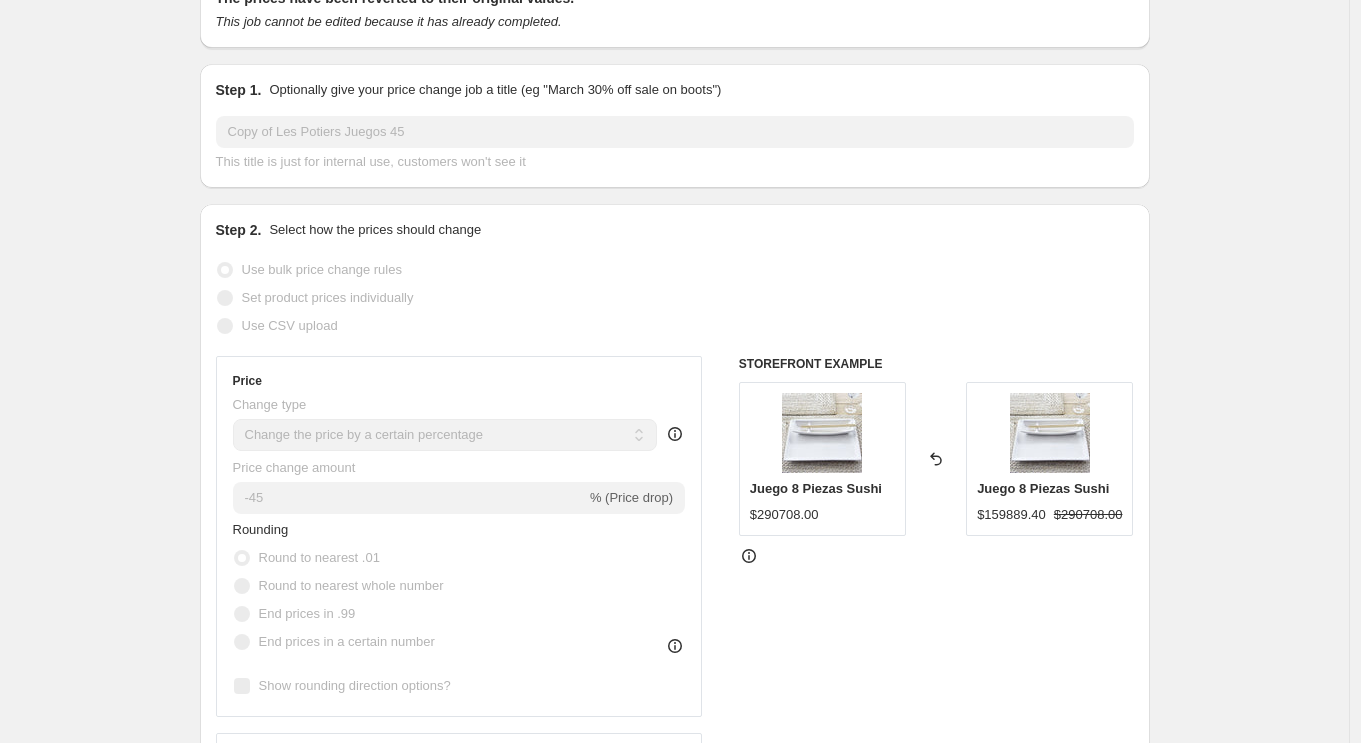 scroll, scrollTop: 0, scrollLeft: 0, axis: both 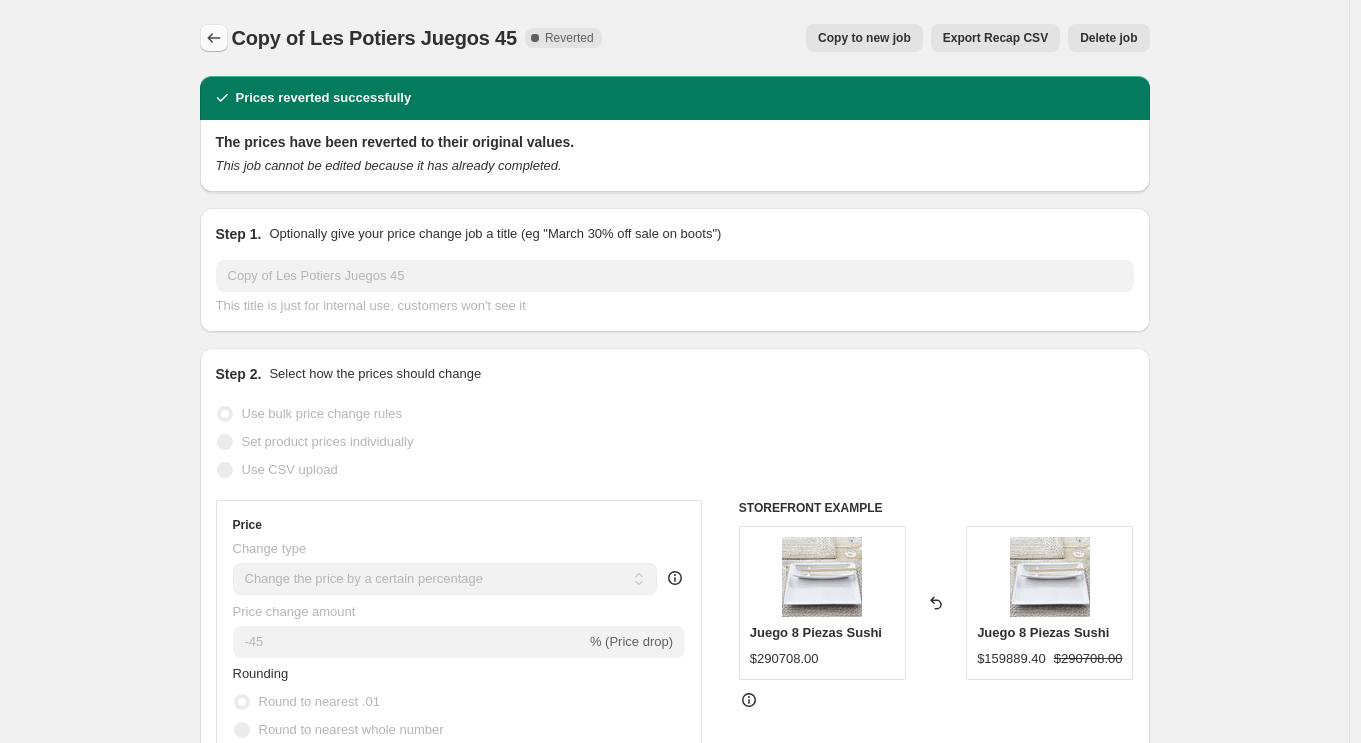 click 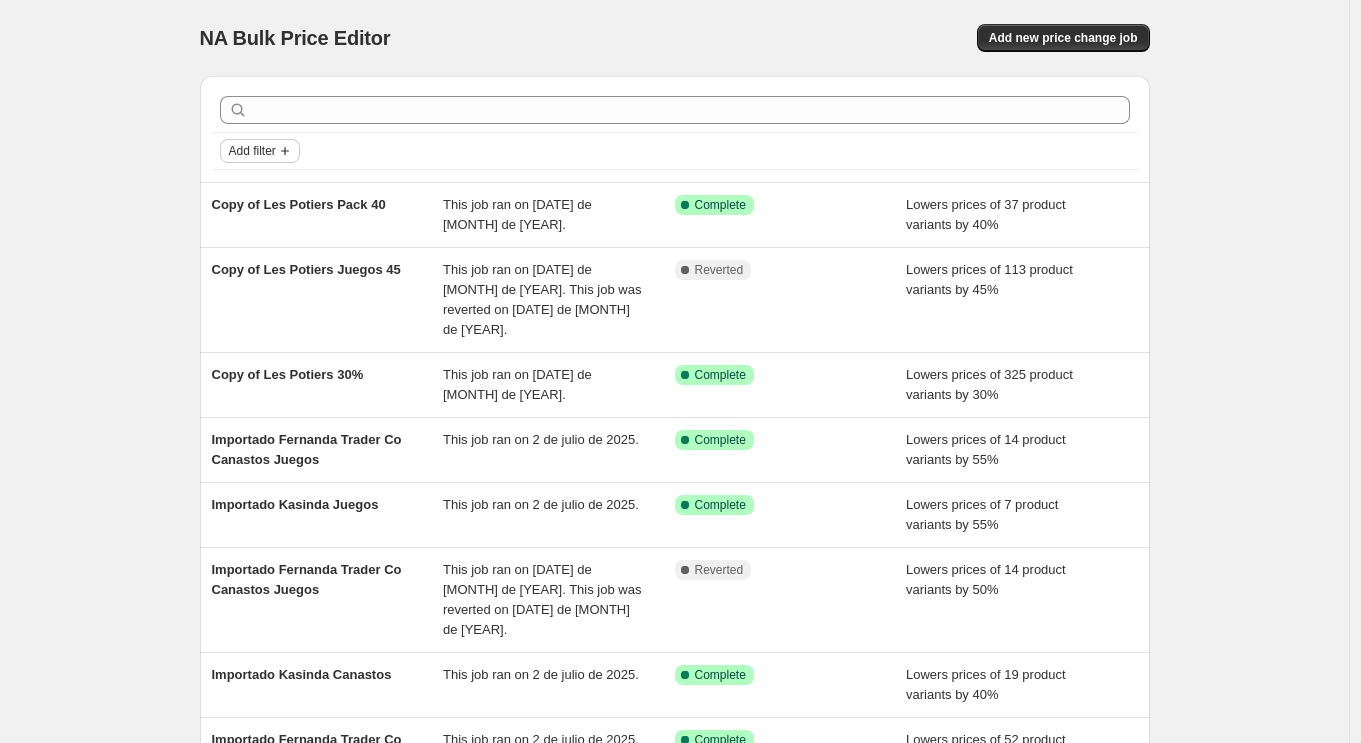 click on "Add filter" at bounding box center [252, 151] 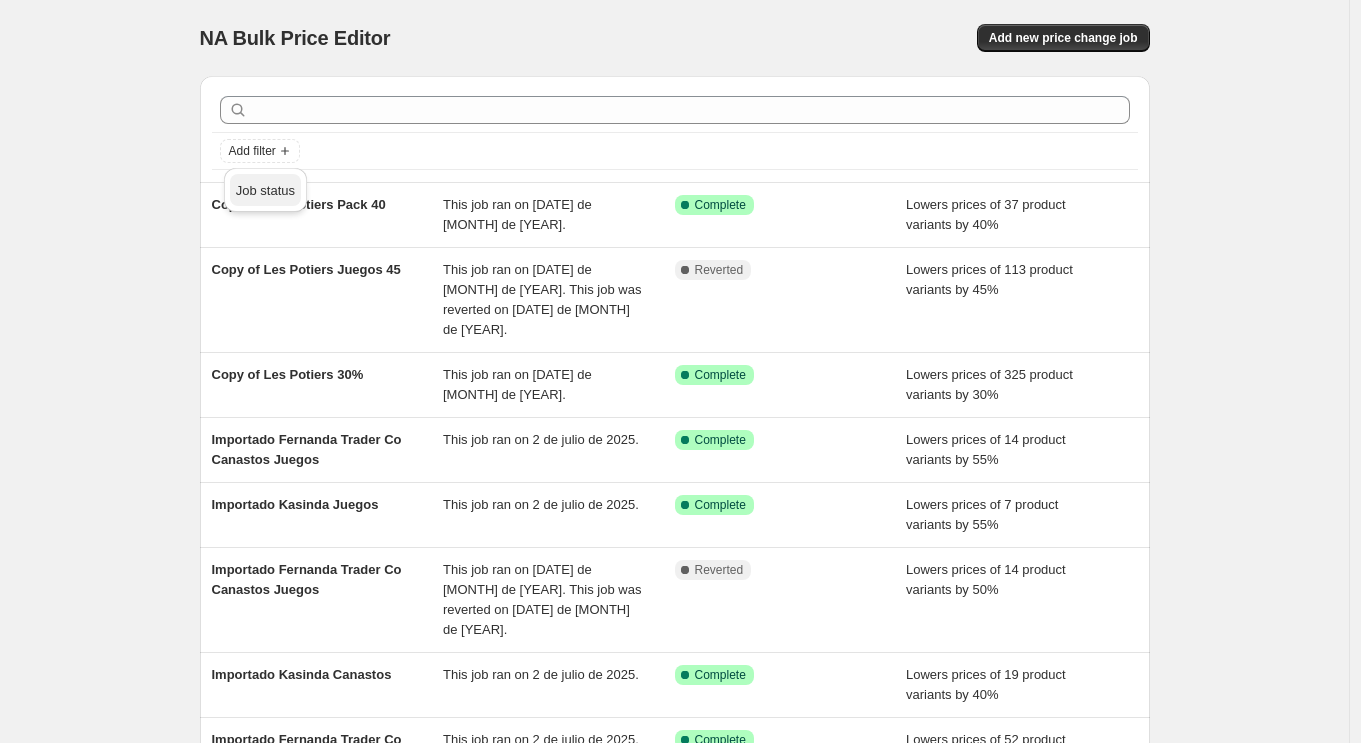 click on "Job status" at bounding box center (265, 190) 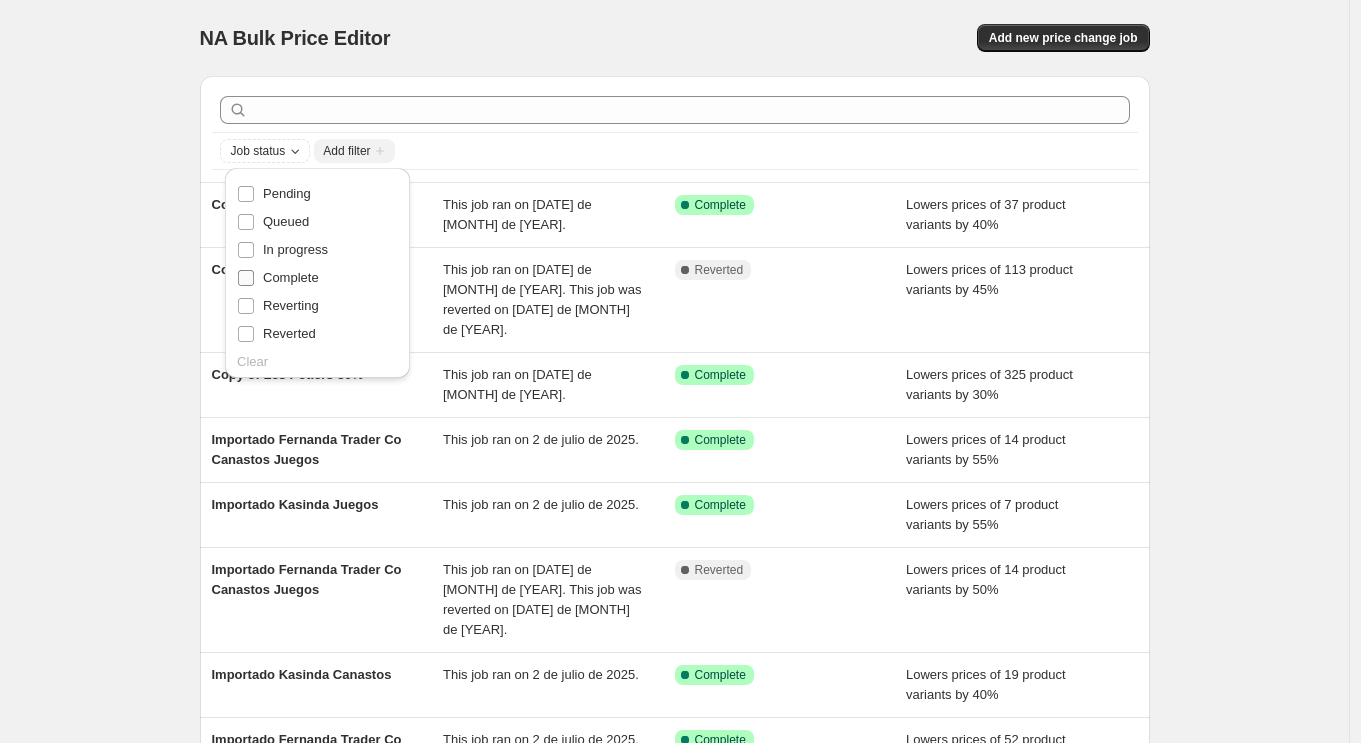 click on "Complete" at bounding box center (291, 277) 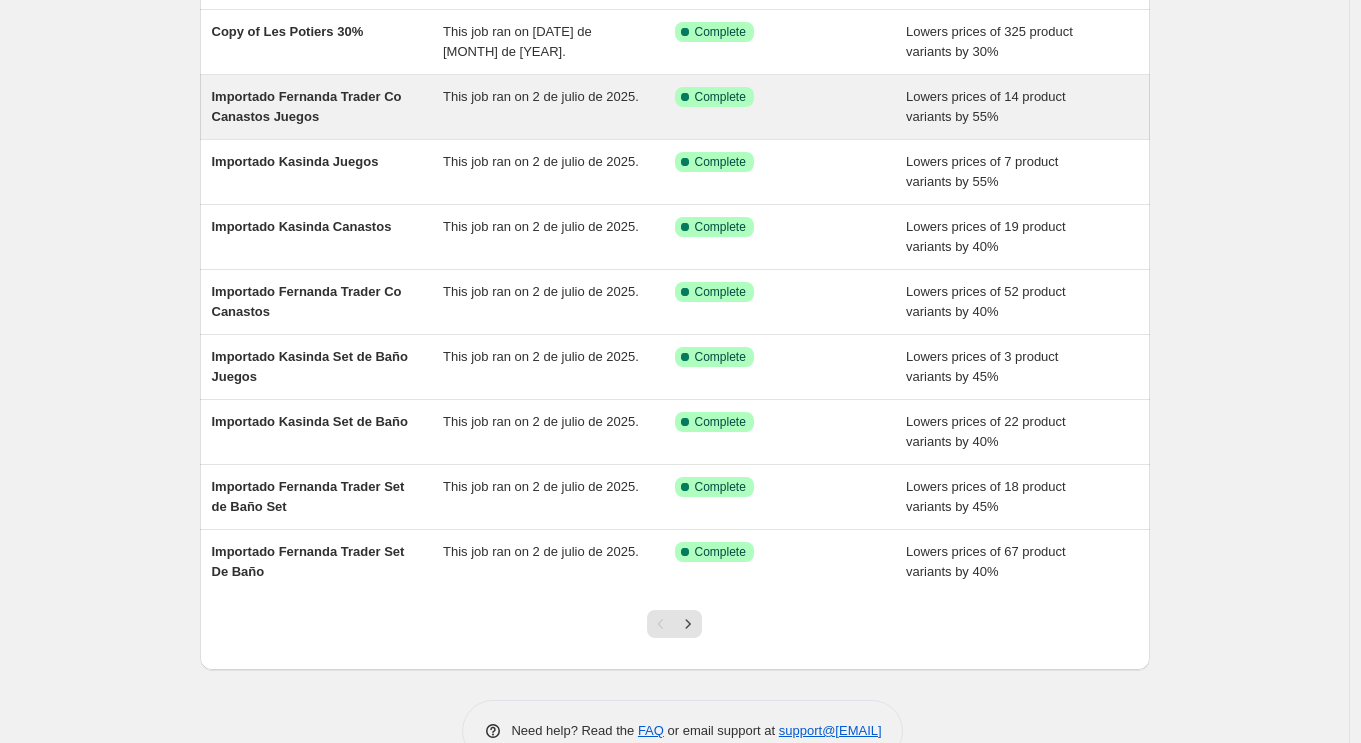 scroll, scrollTop: 287, scrollLeft: 0, axis: vertical 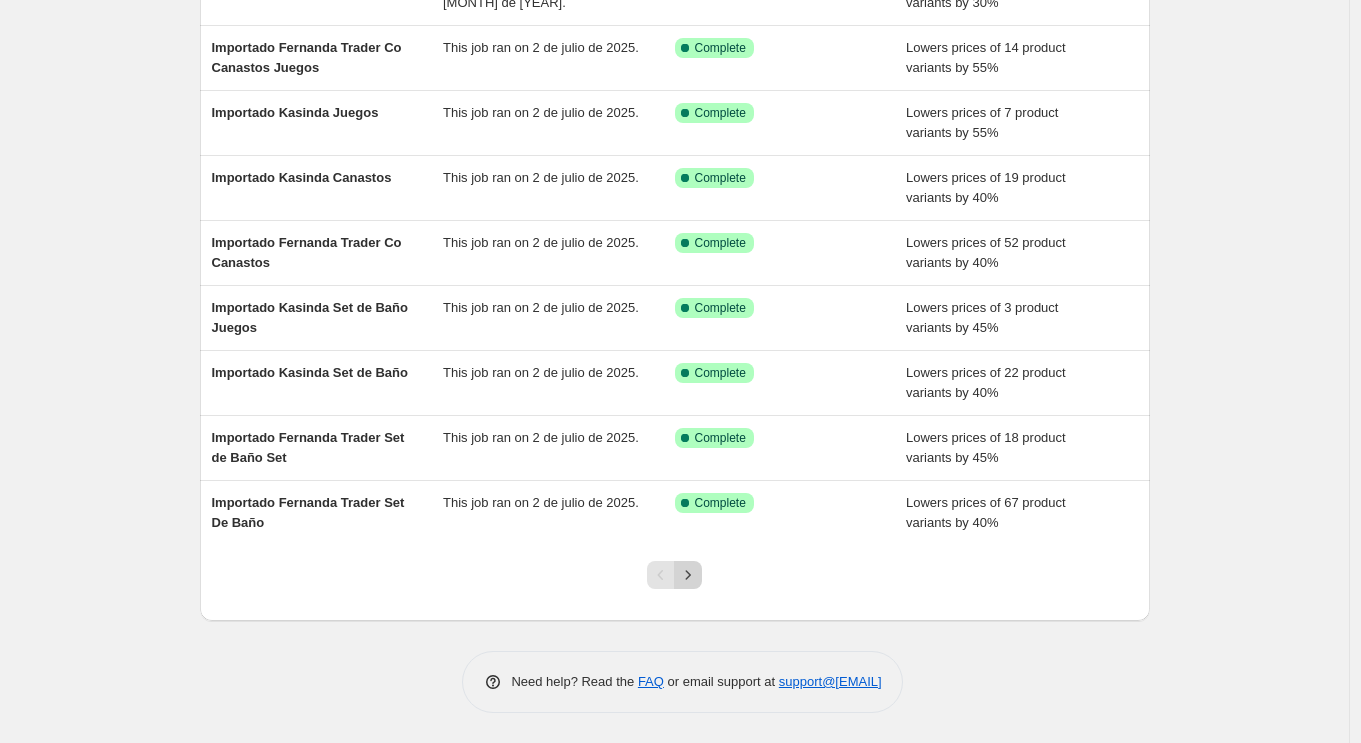 click 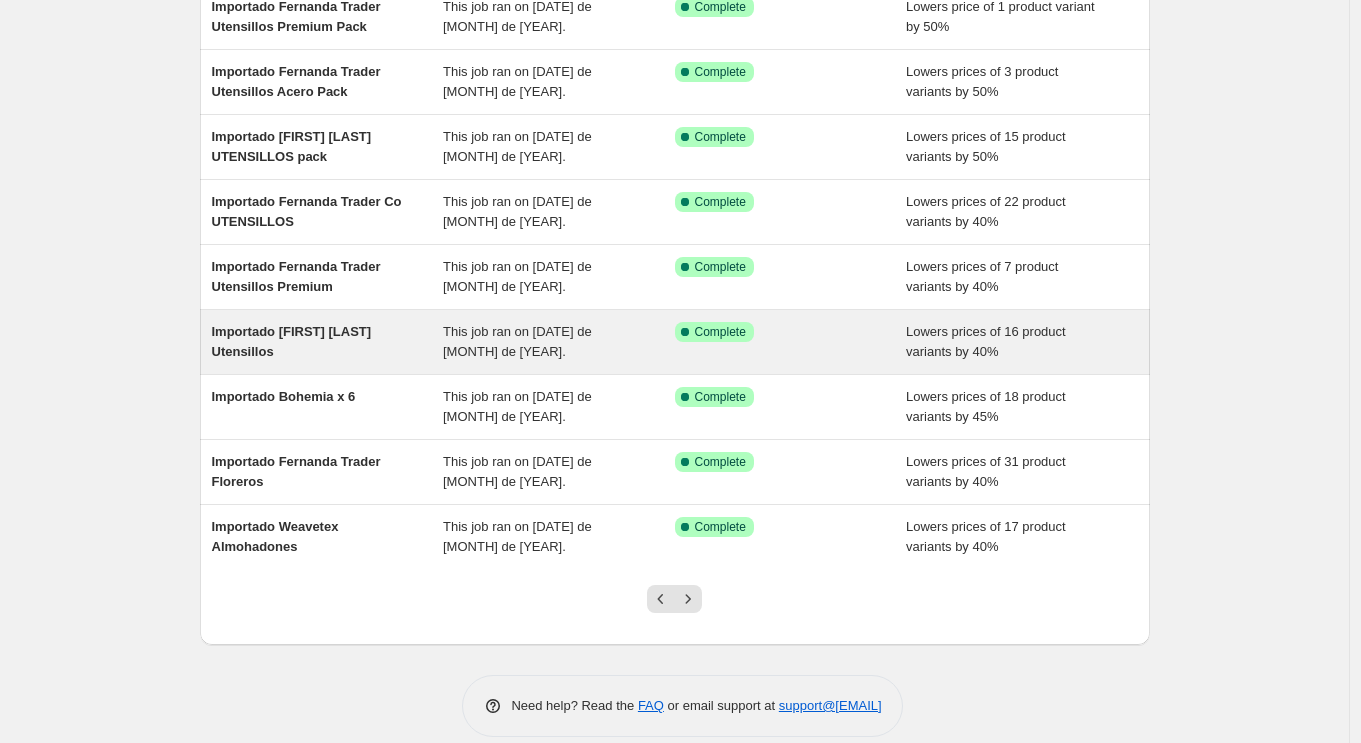 scroll, scrollTop: 287, scrollLeft: 0, axis: vertical 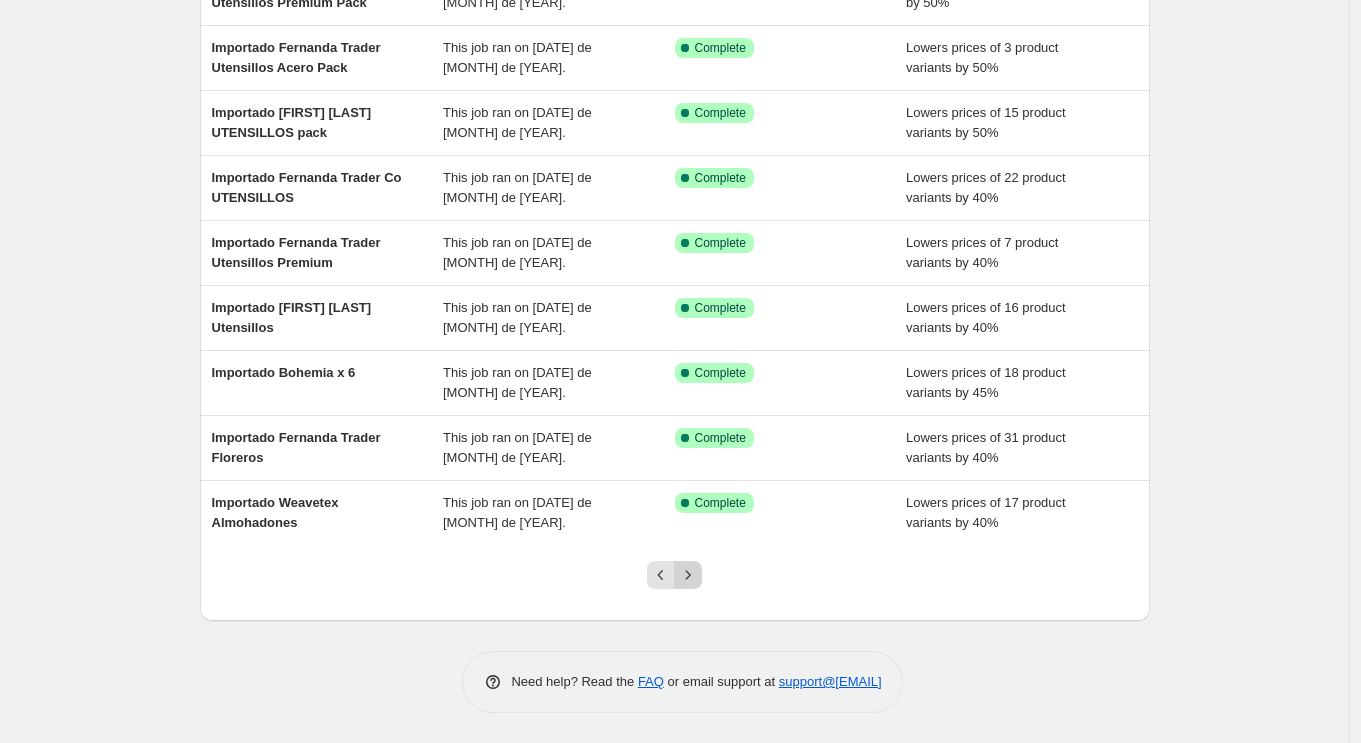 click 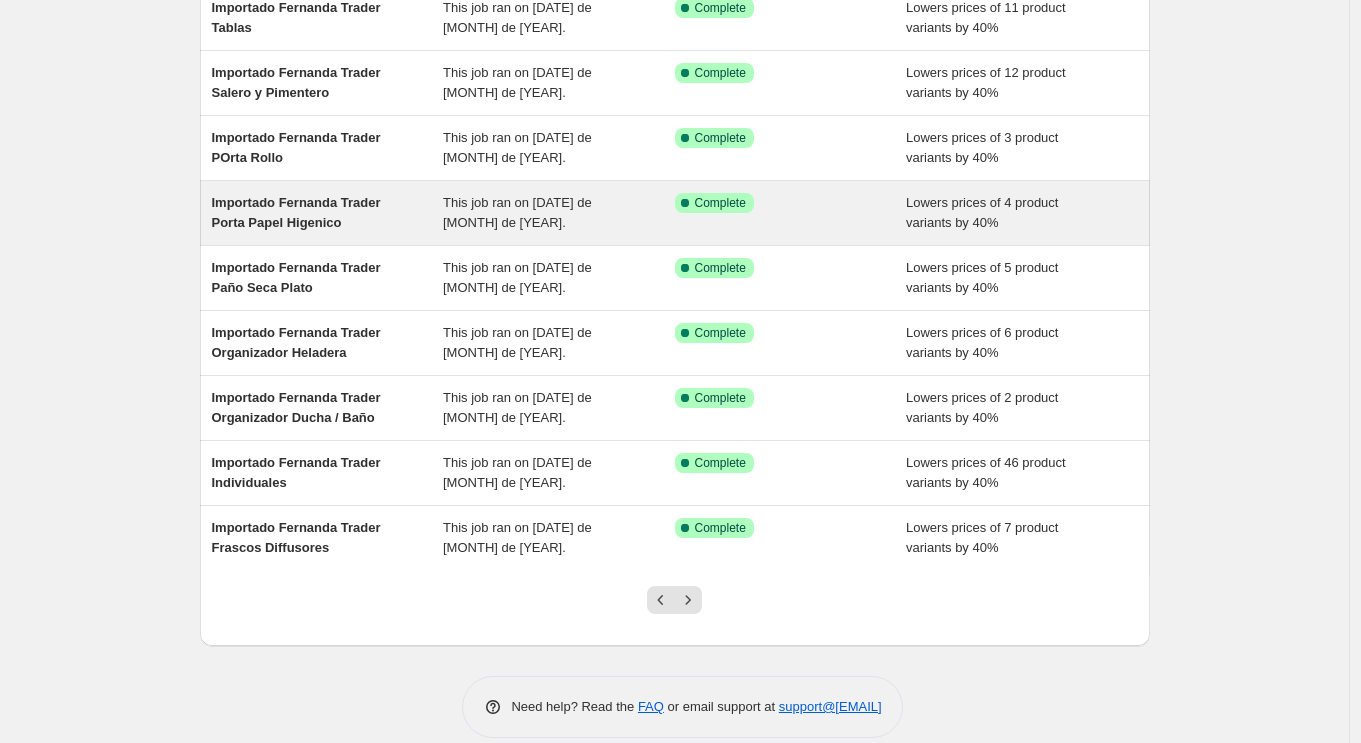 scroll, scrollTop: 287, scrollLeft: 0, axis: vertical 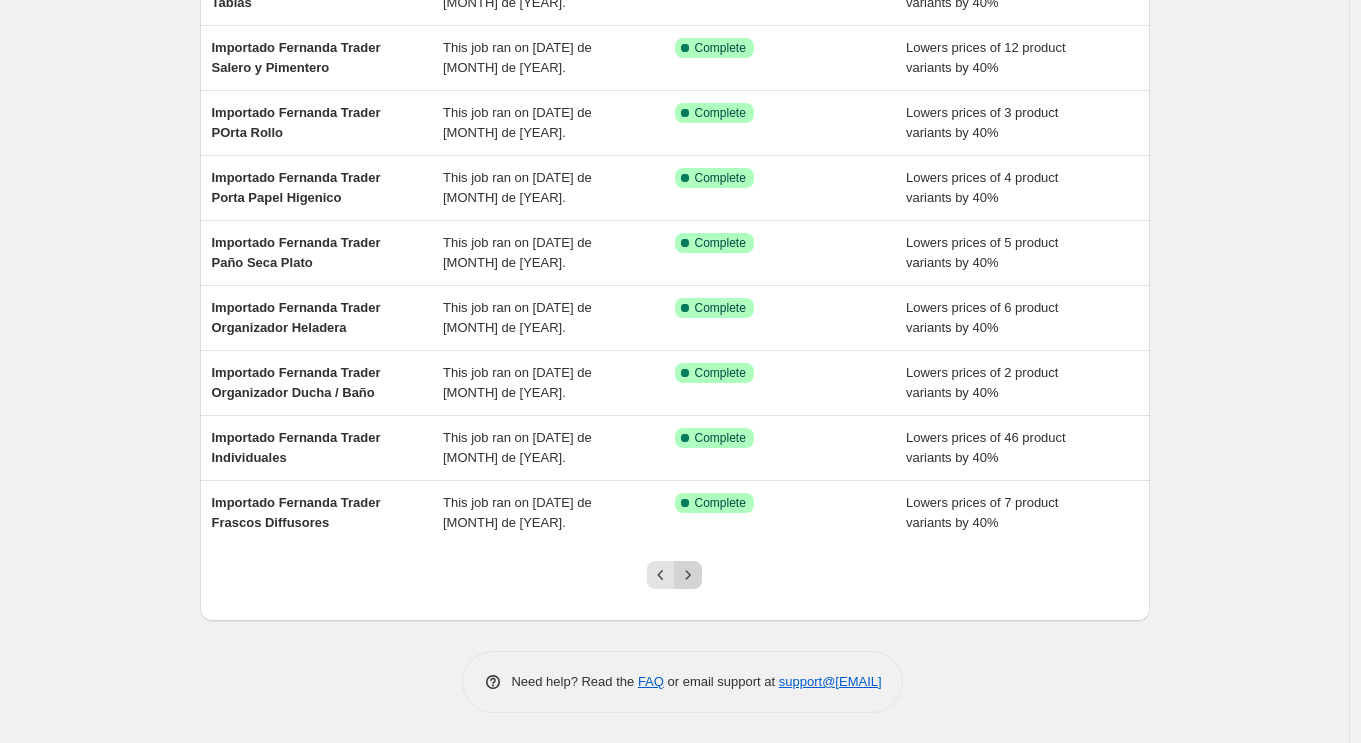 click at bounding box center [688, 575] 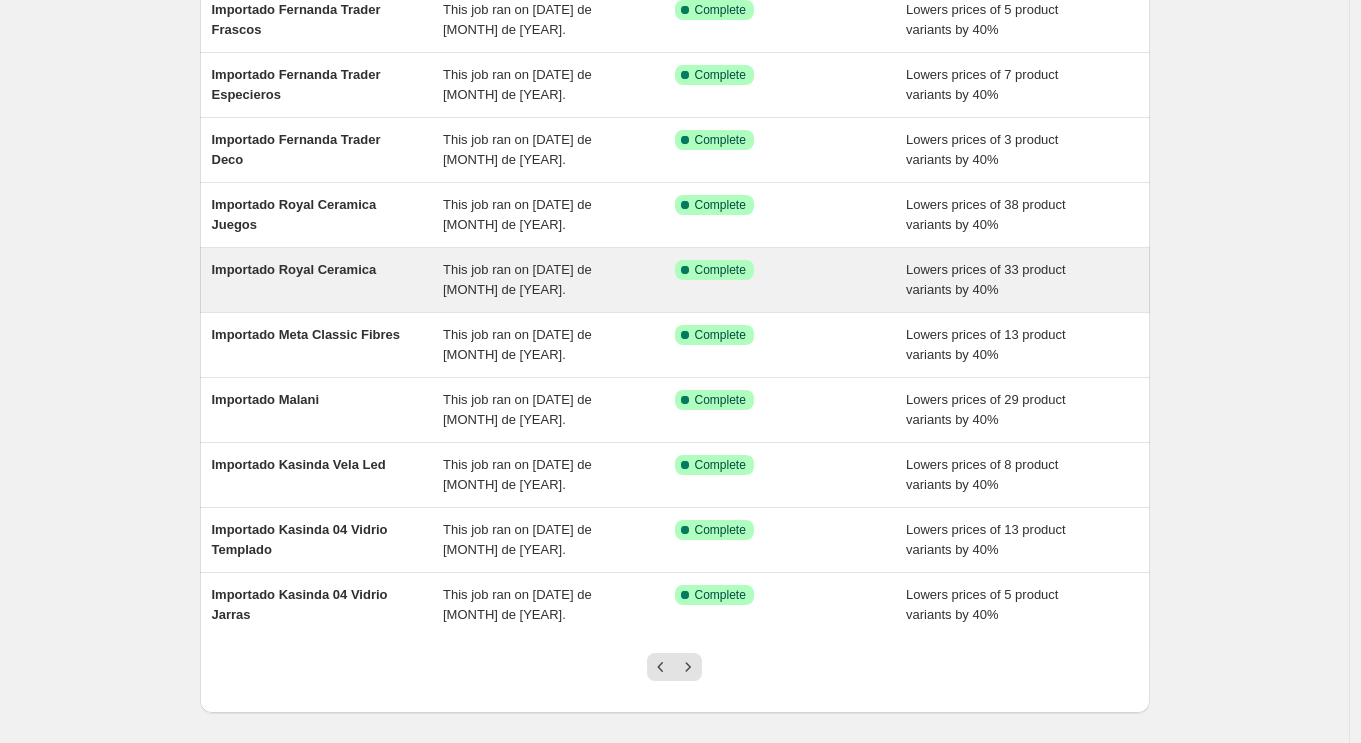 scroll, scrollTop: 287, scrollLeft: 0, axis: vertical 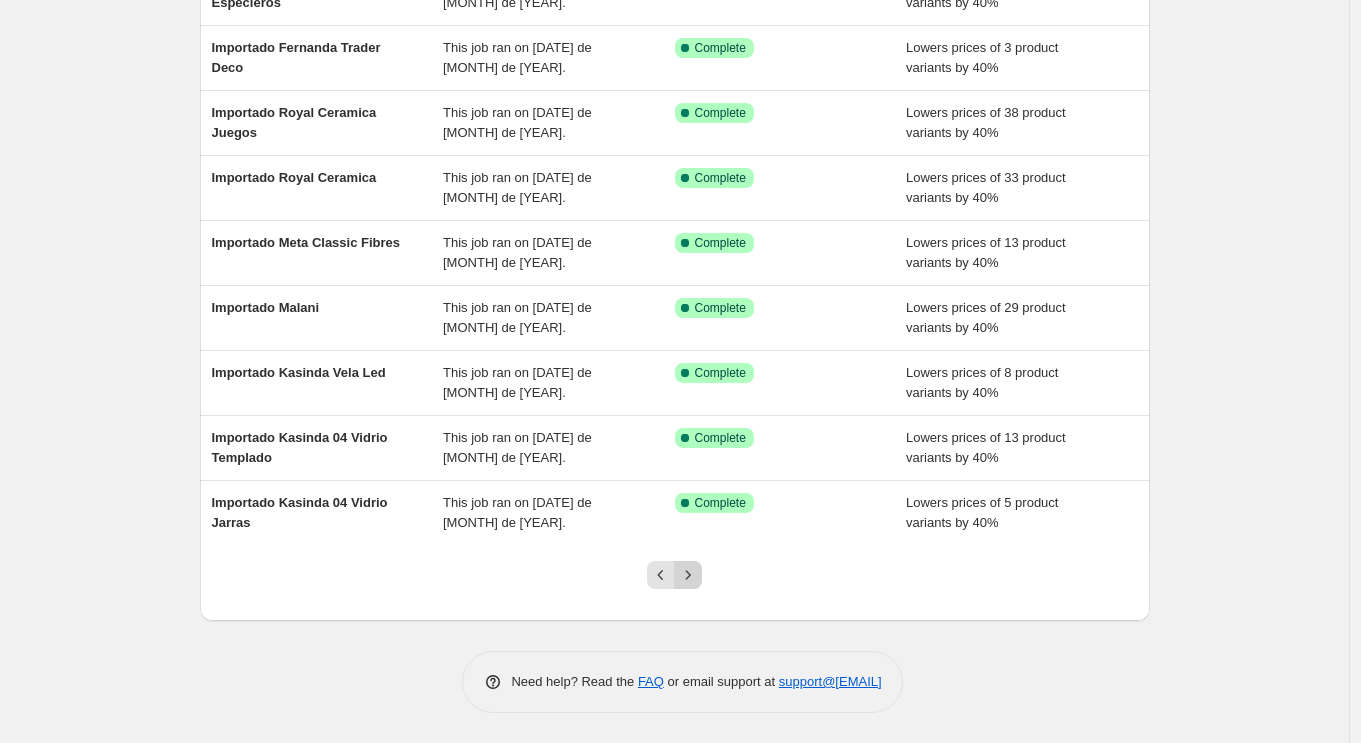 click 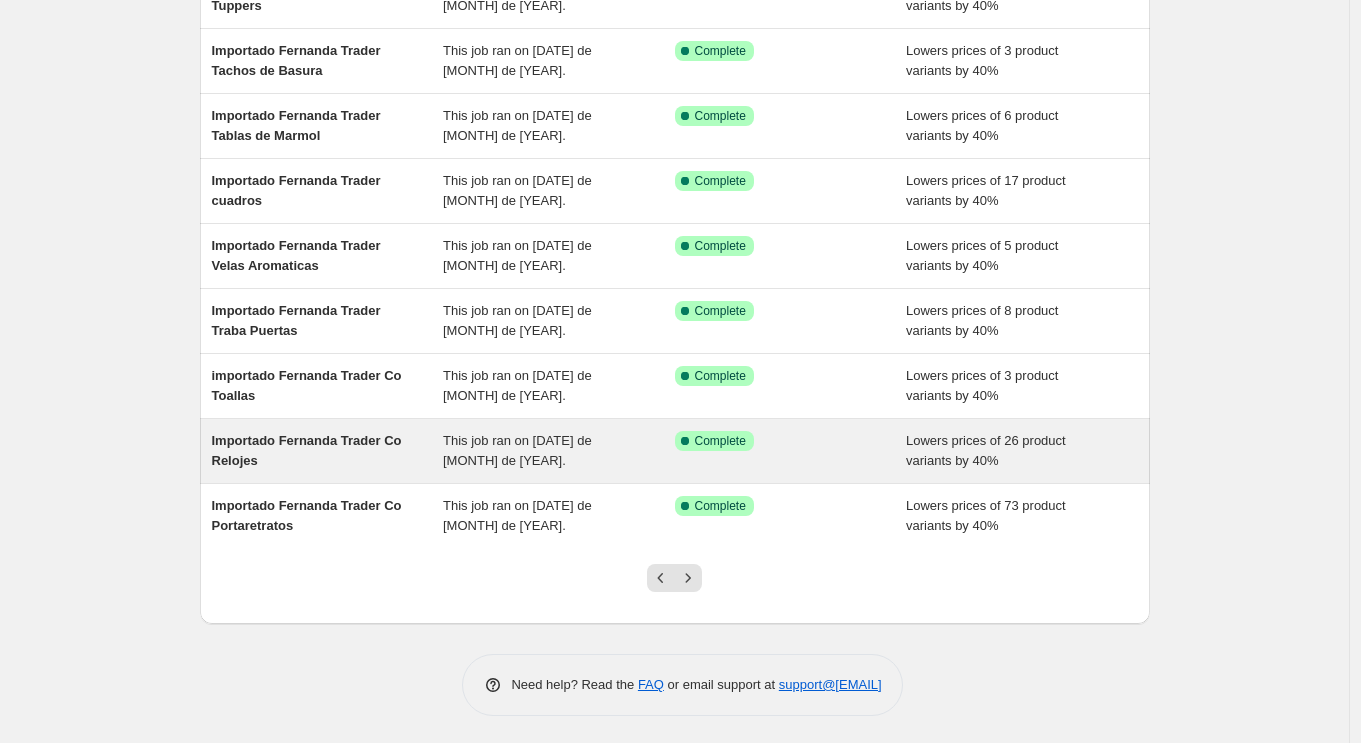 scroll, scrollTop: 287, scrollLeft: 0, axis: vertical 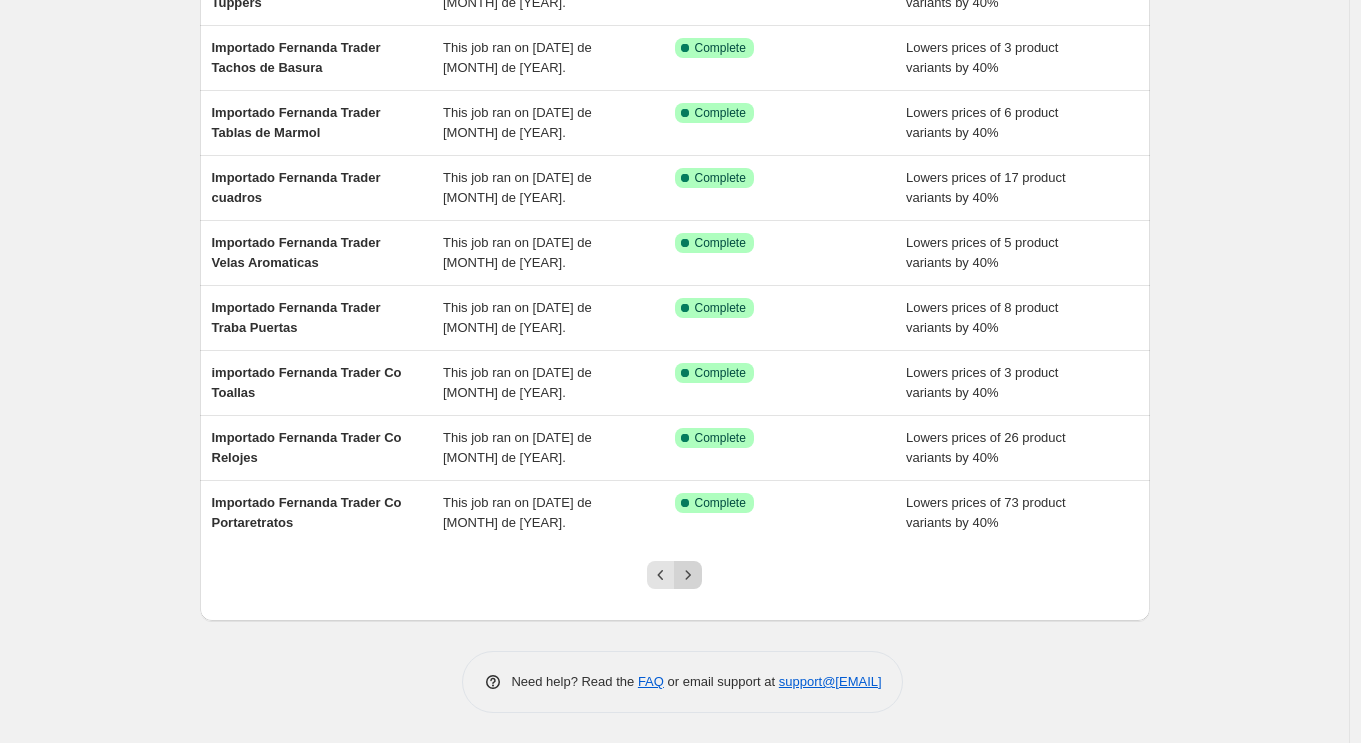 click 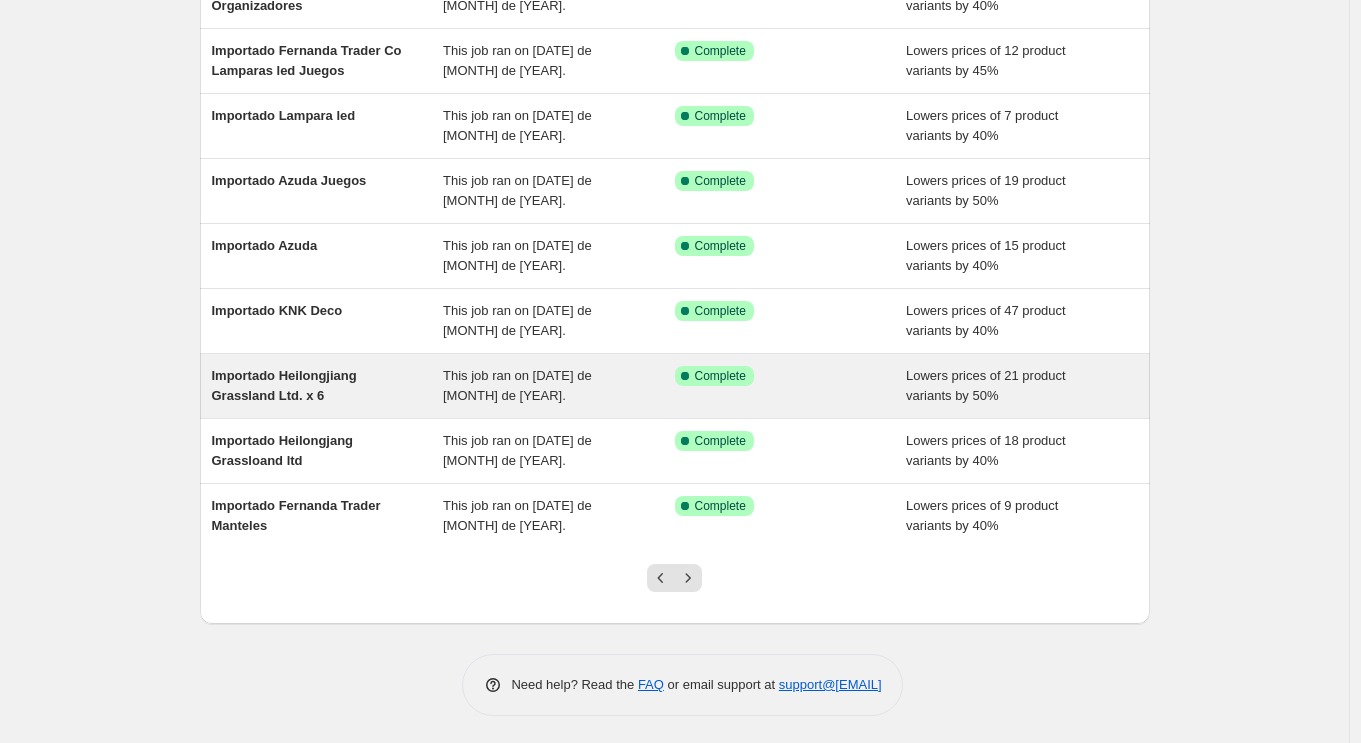 scroll, scrollTop: 287, scrollLeft: 0, axis: vertical 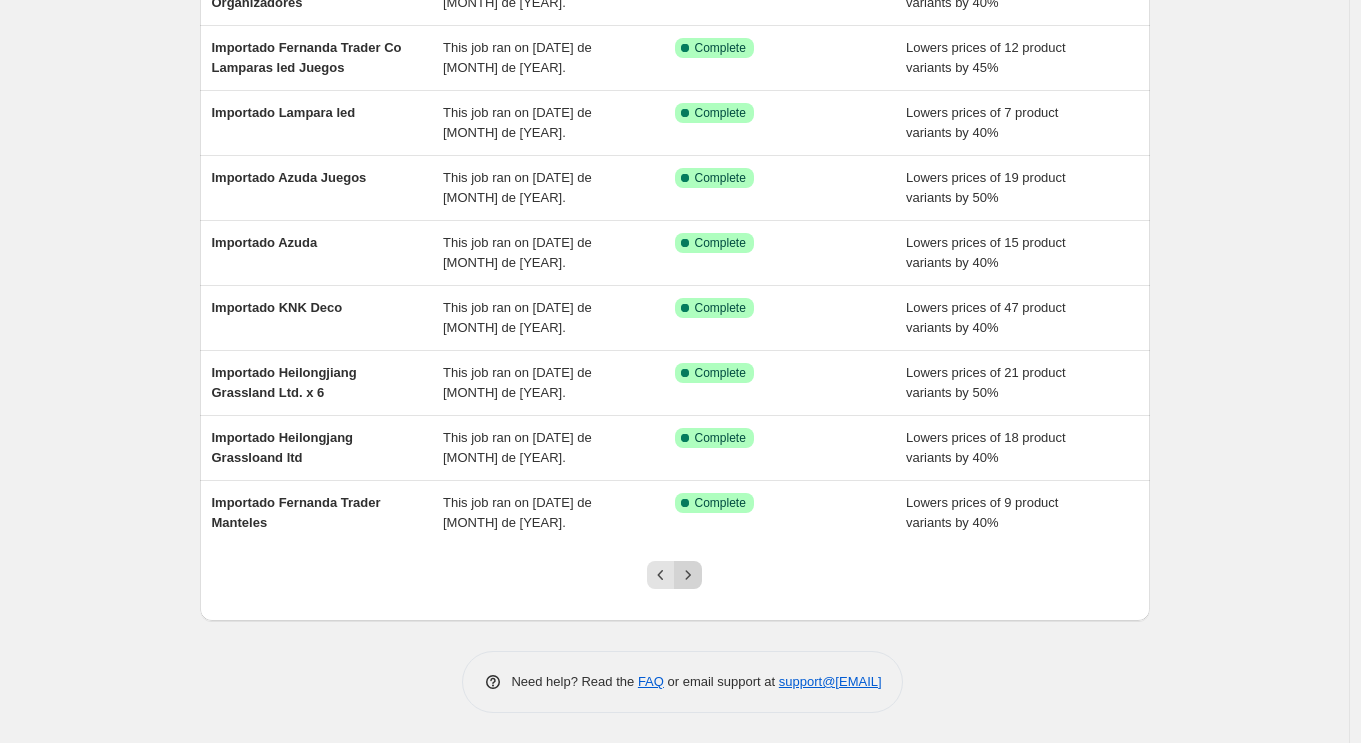 click 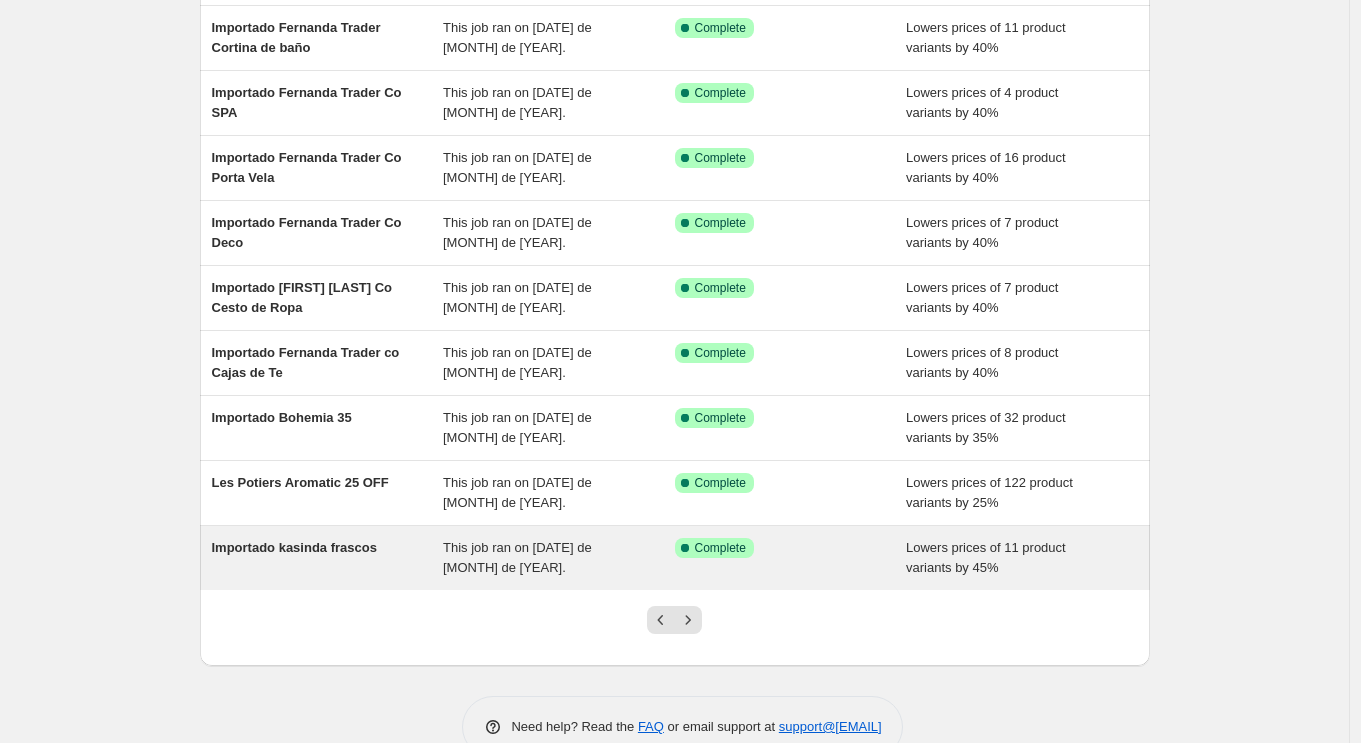 scroll, scrollTop: 287, scrollLeft: 0, axis: vertical 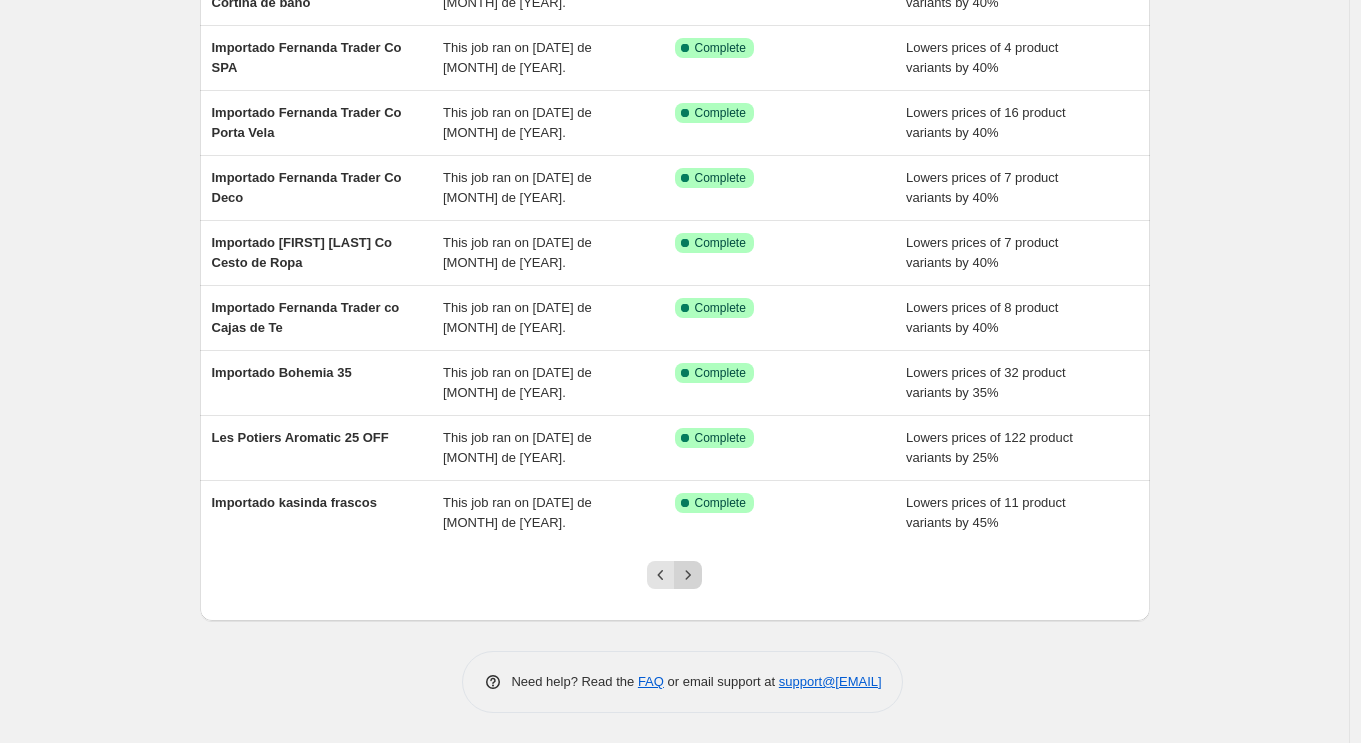 click 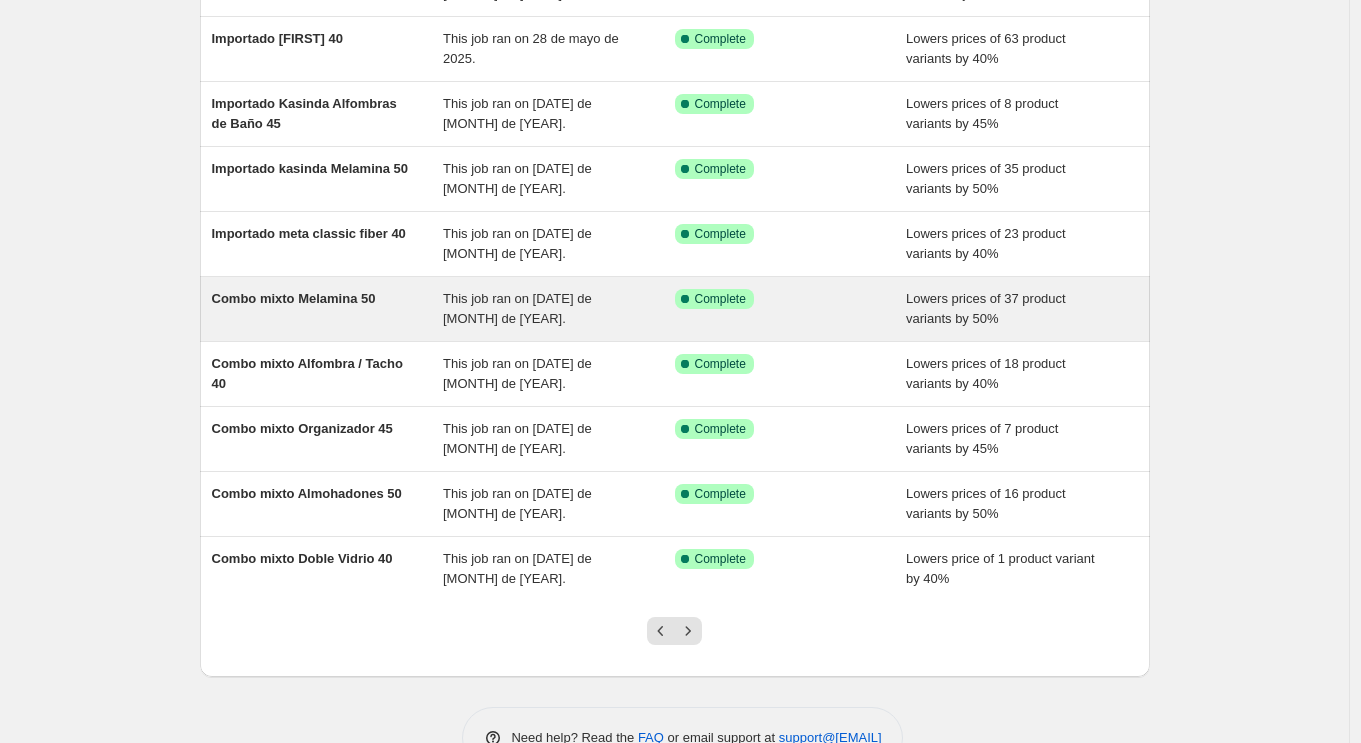 scroll, scrollTop: 232, scrollLeft: 0, axis: vertical 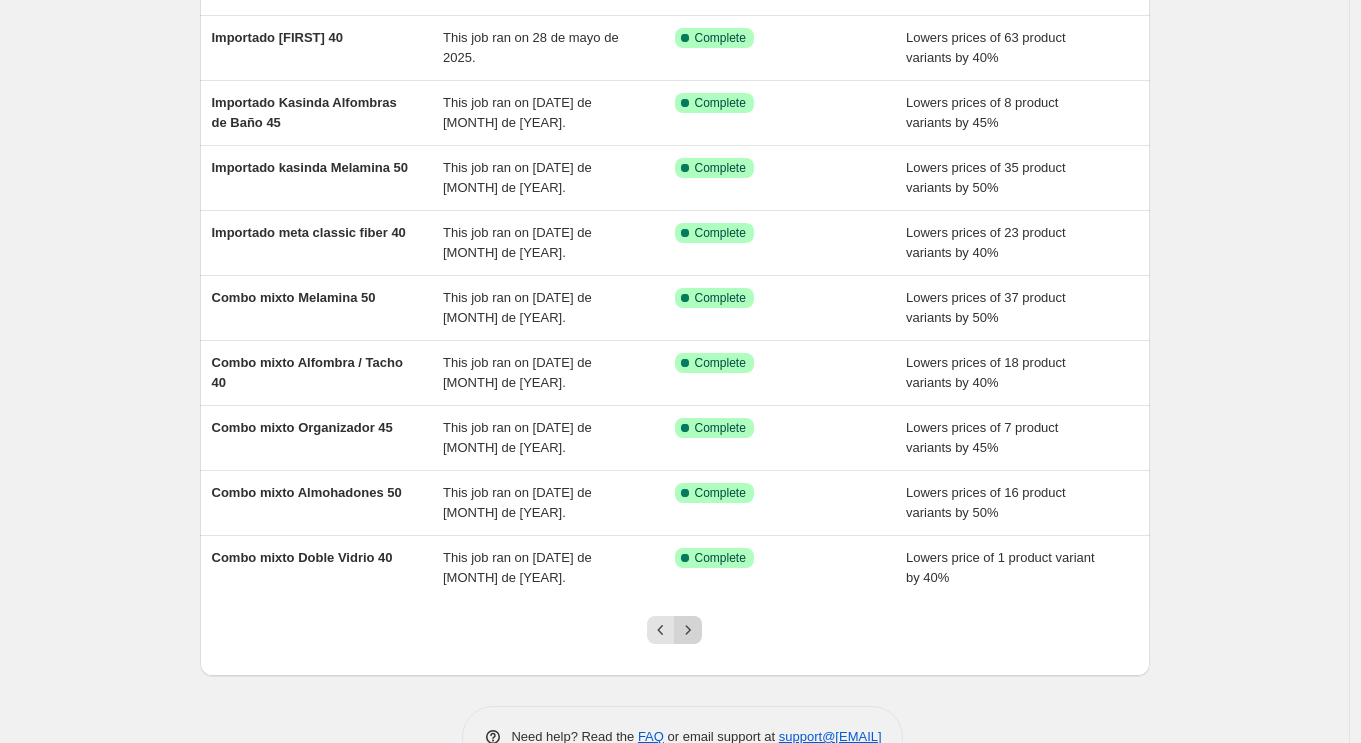 click 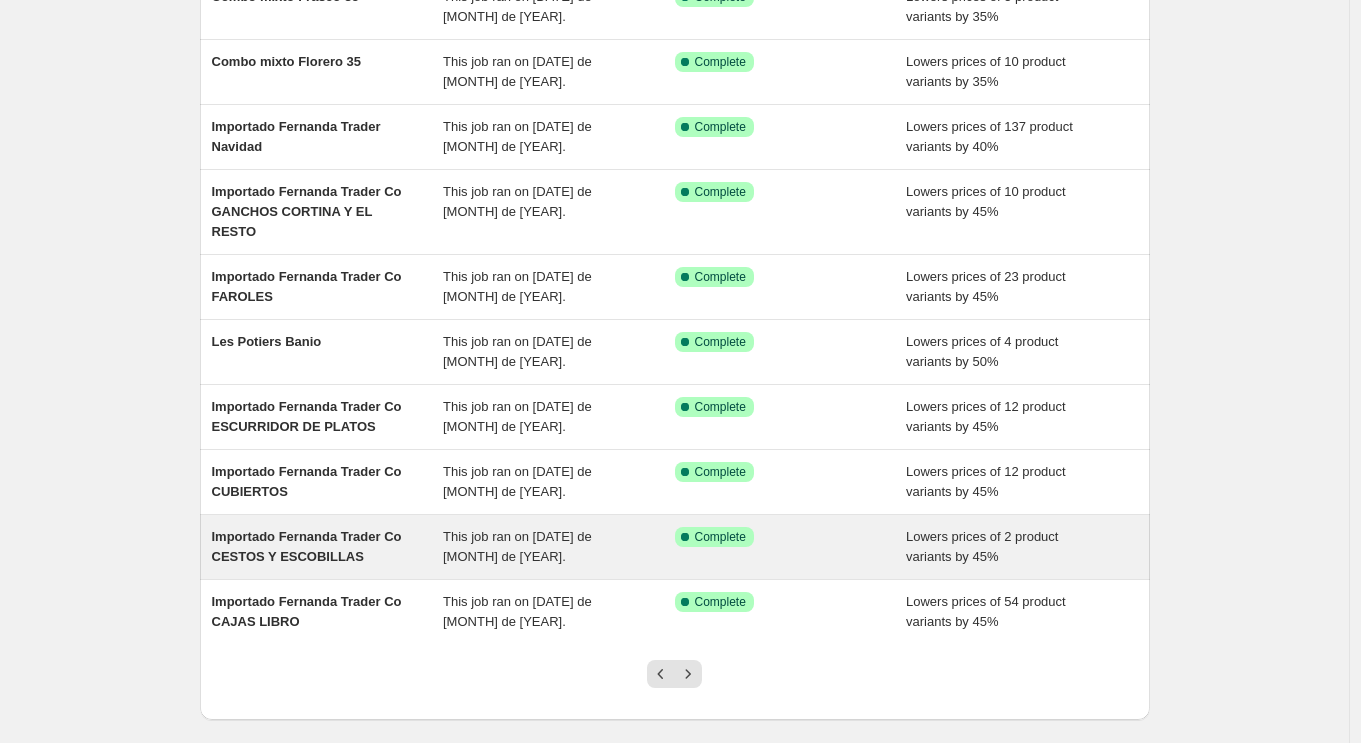 scroll, scrollTop: 307, scrollLeft: 0, axis: vertical 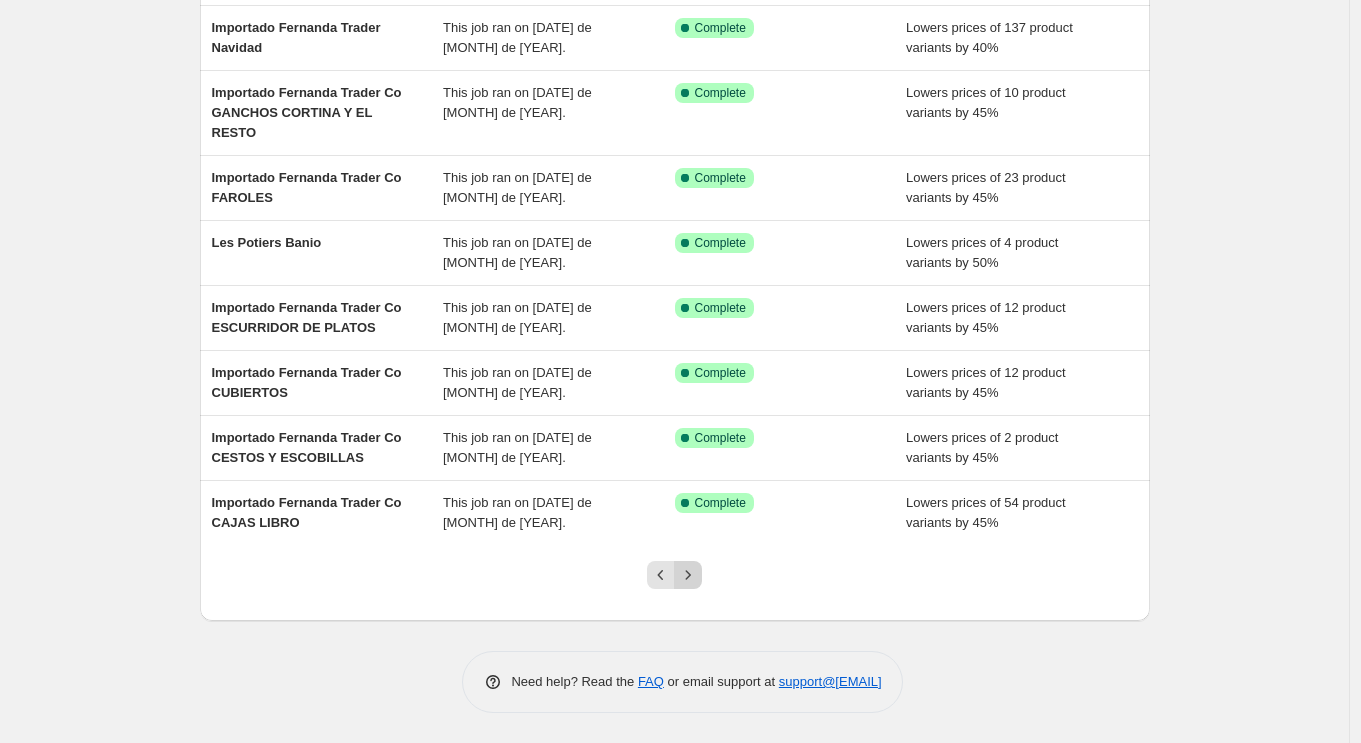 click 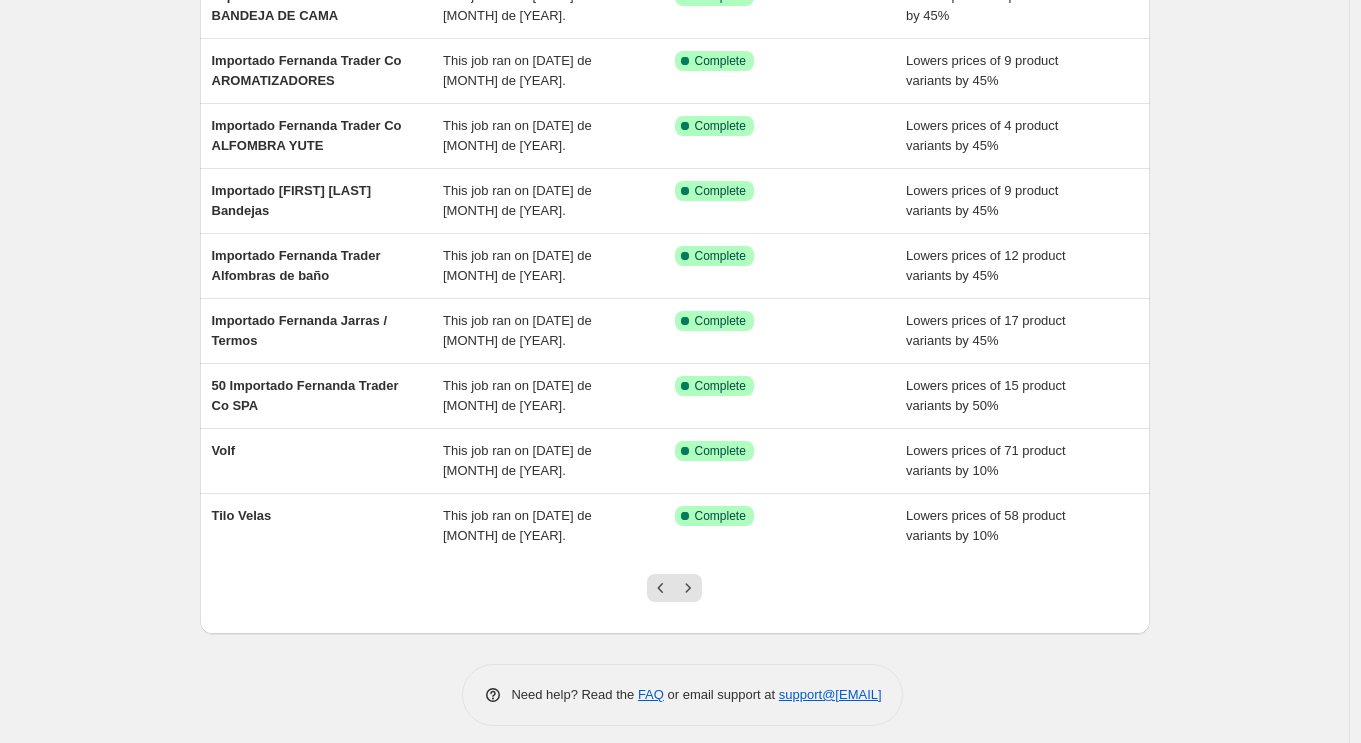 scroll, scrollTop: 287, scrollLeft: 0, axis: vertical 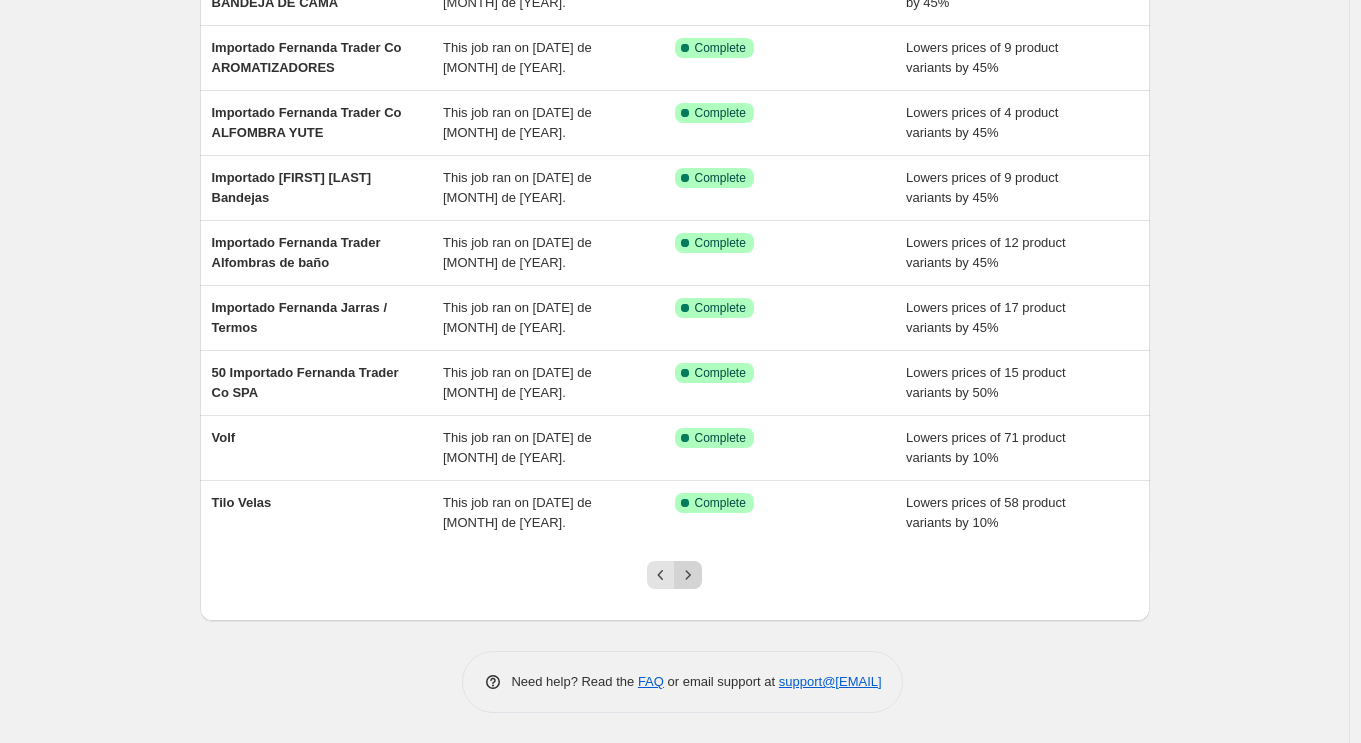 click 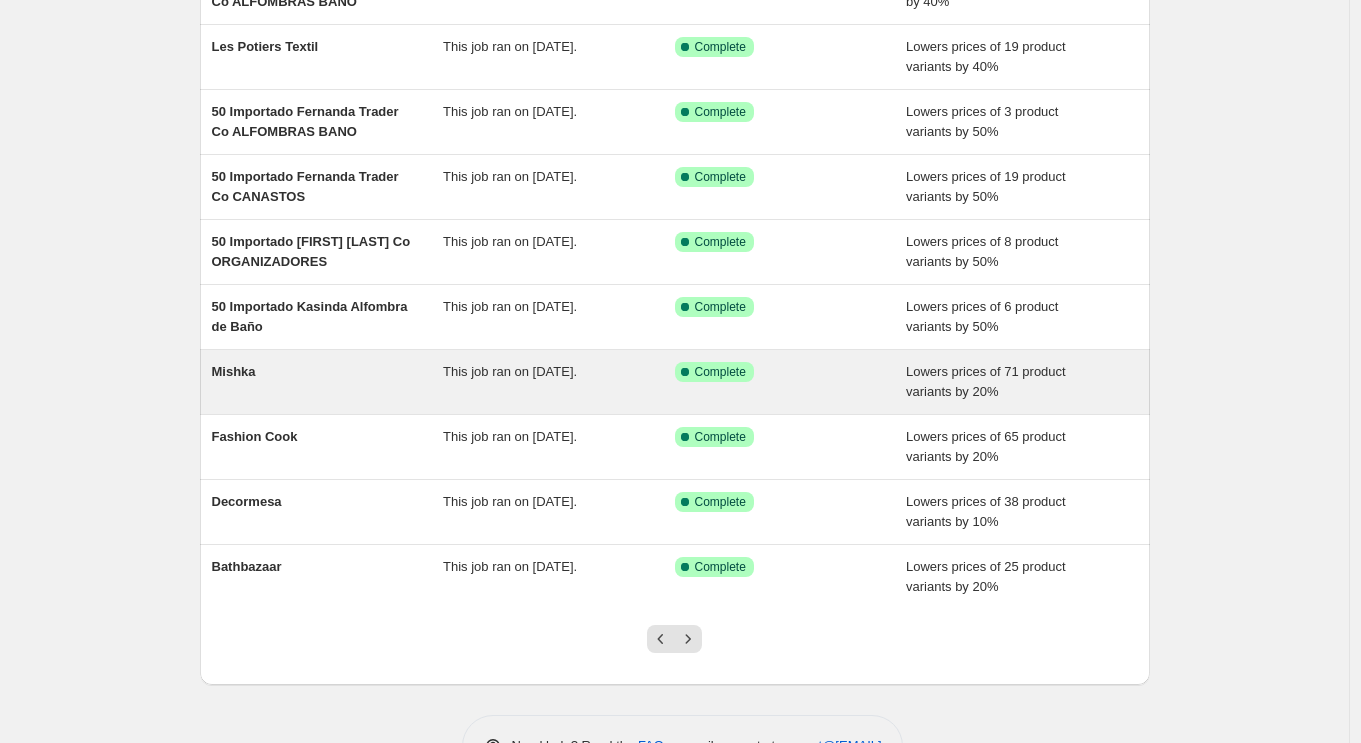 scroll, scrollTop: 287, scrollLeft: 0, axis: vertical 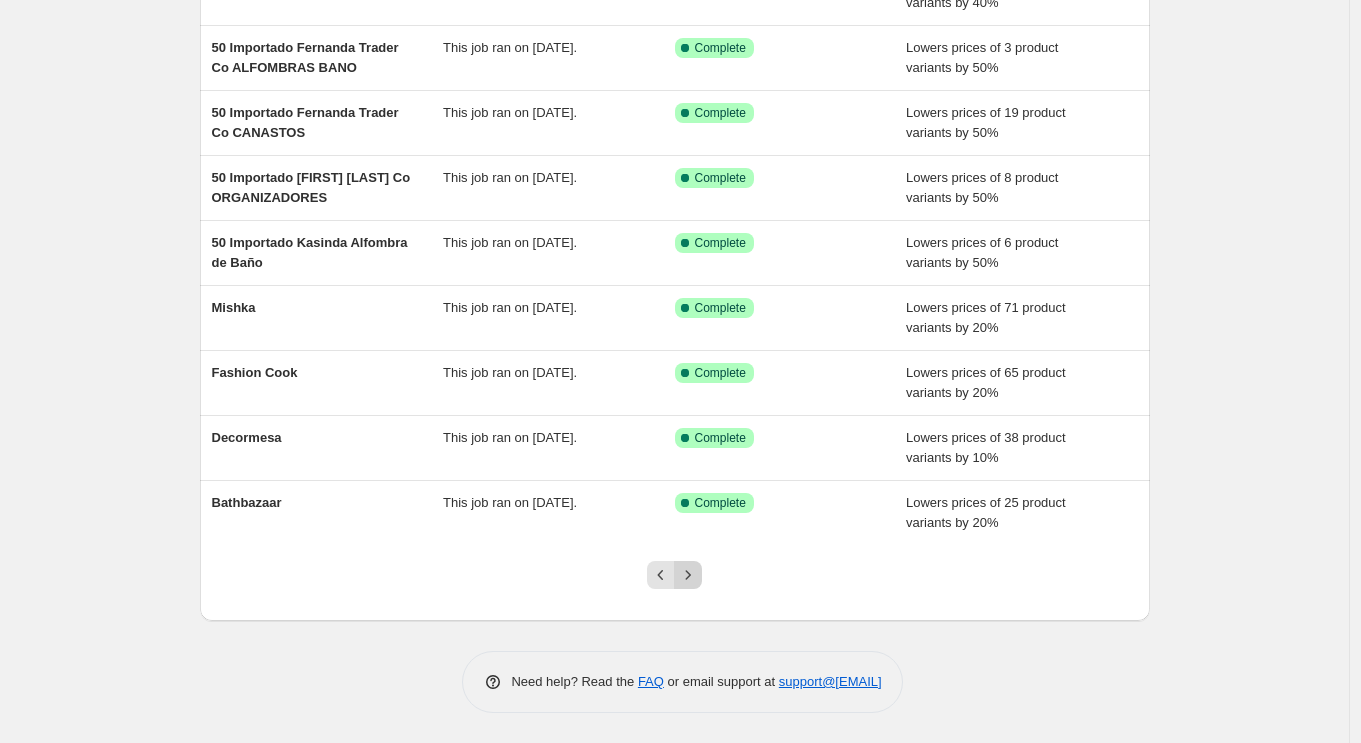 click 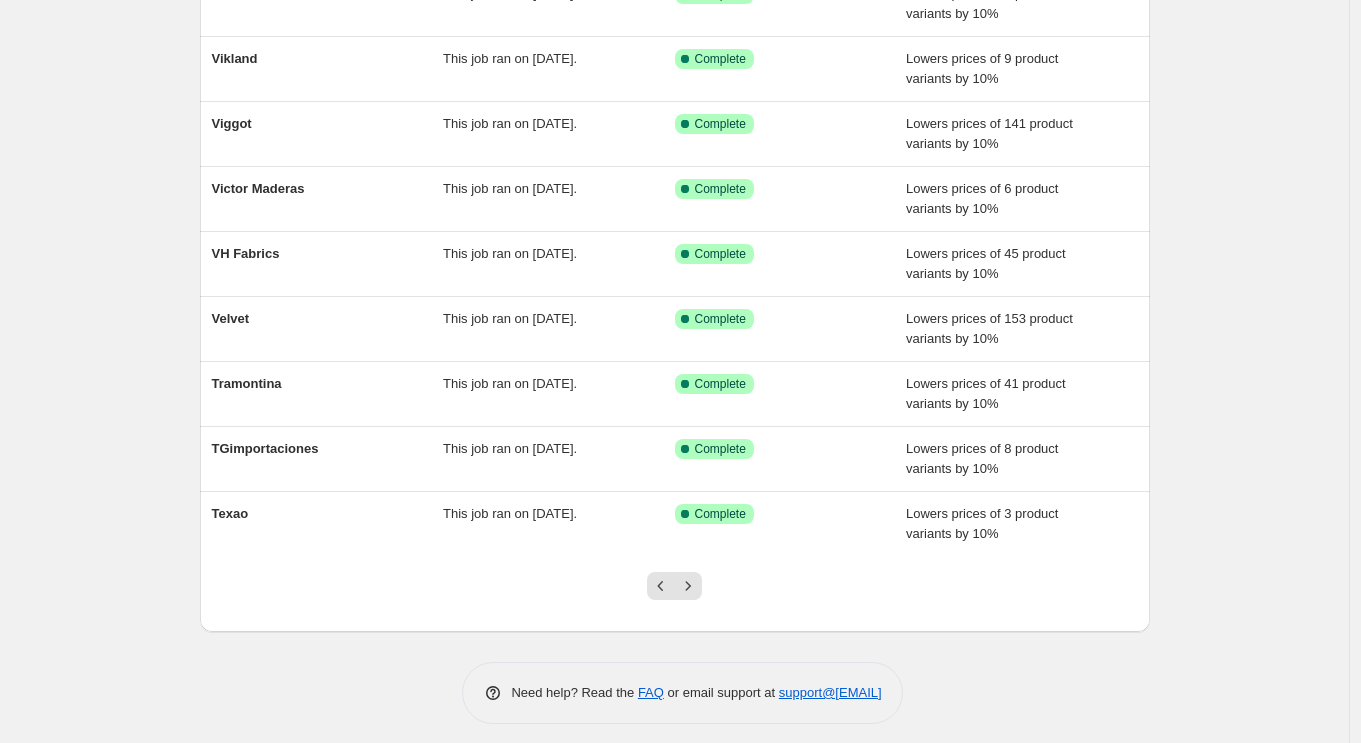 scroll, scrollTop: 287, scrollLeft: 0, axis: vertical 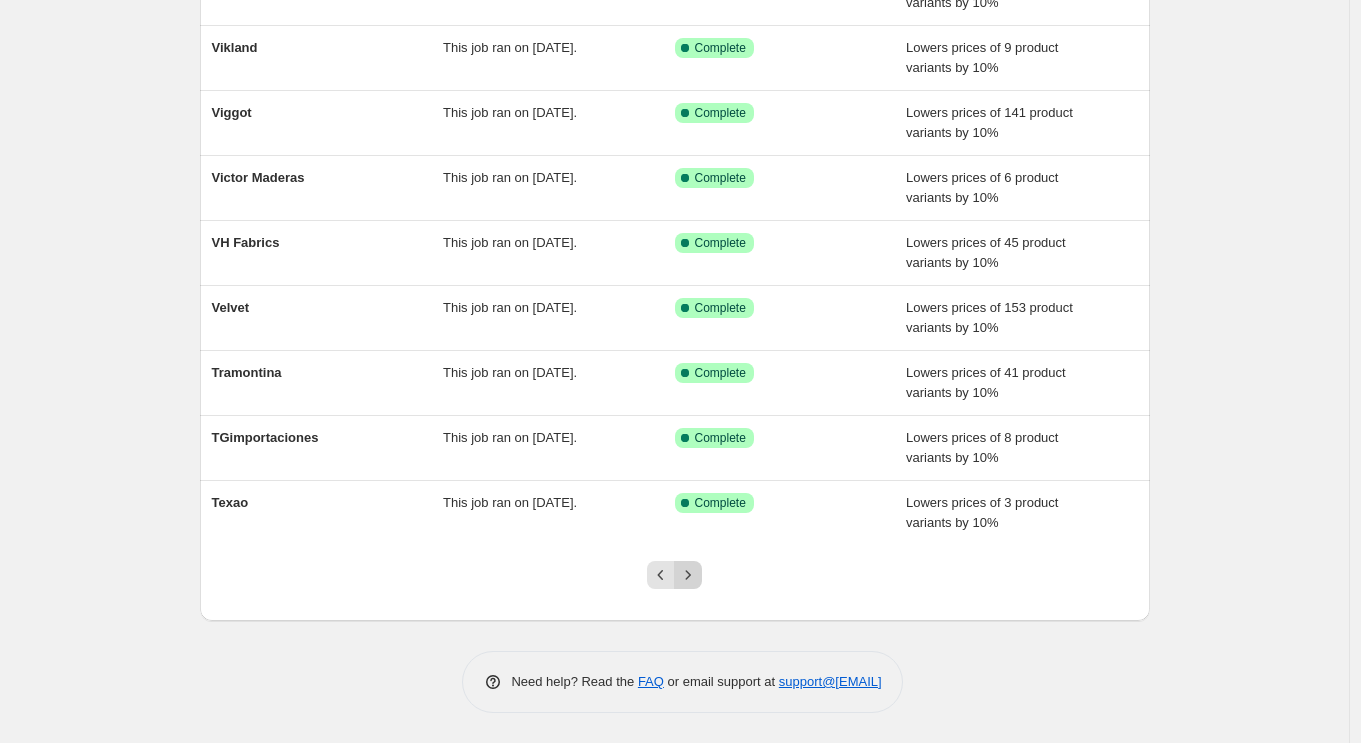 click at bounding box center (688, 575) 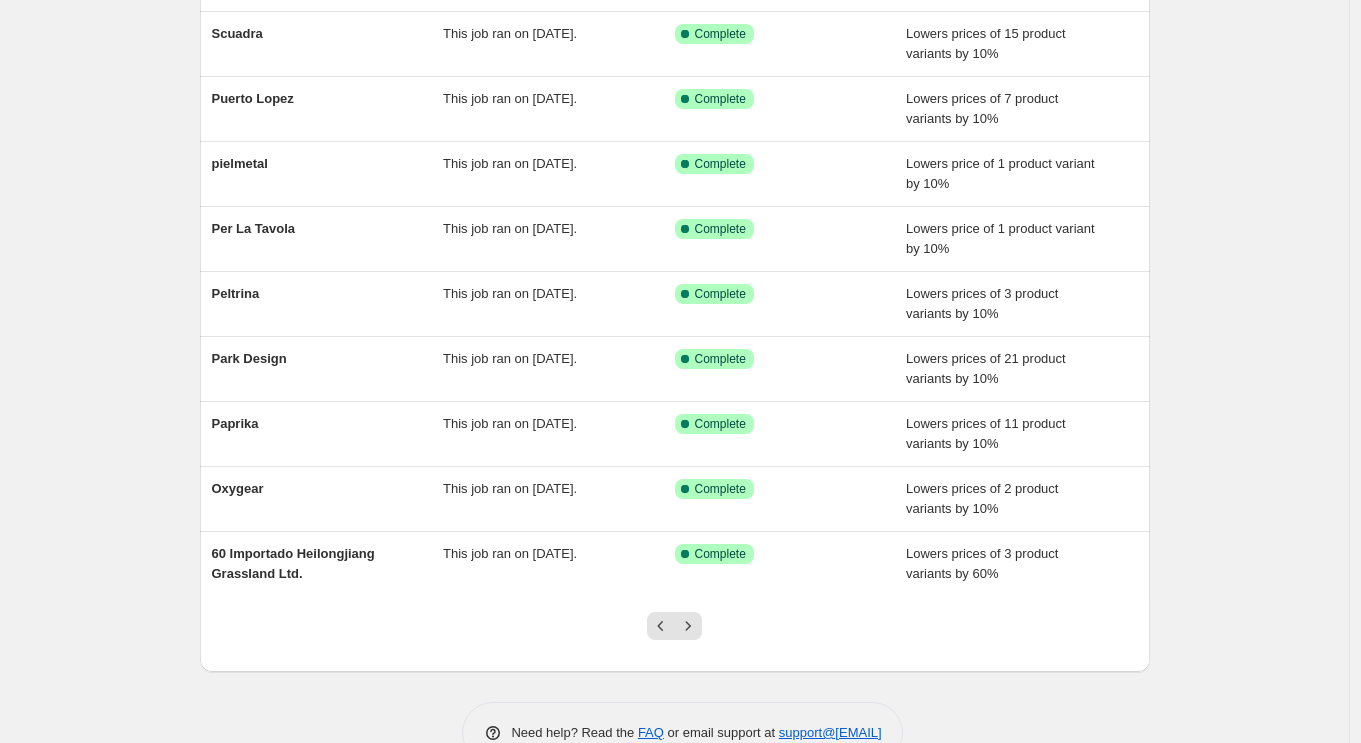 scroll, scrollTop: 287, scrollLeft: 0, axis: vertical 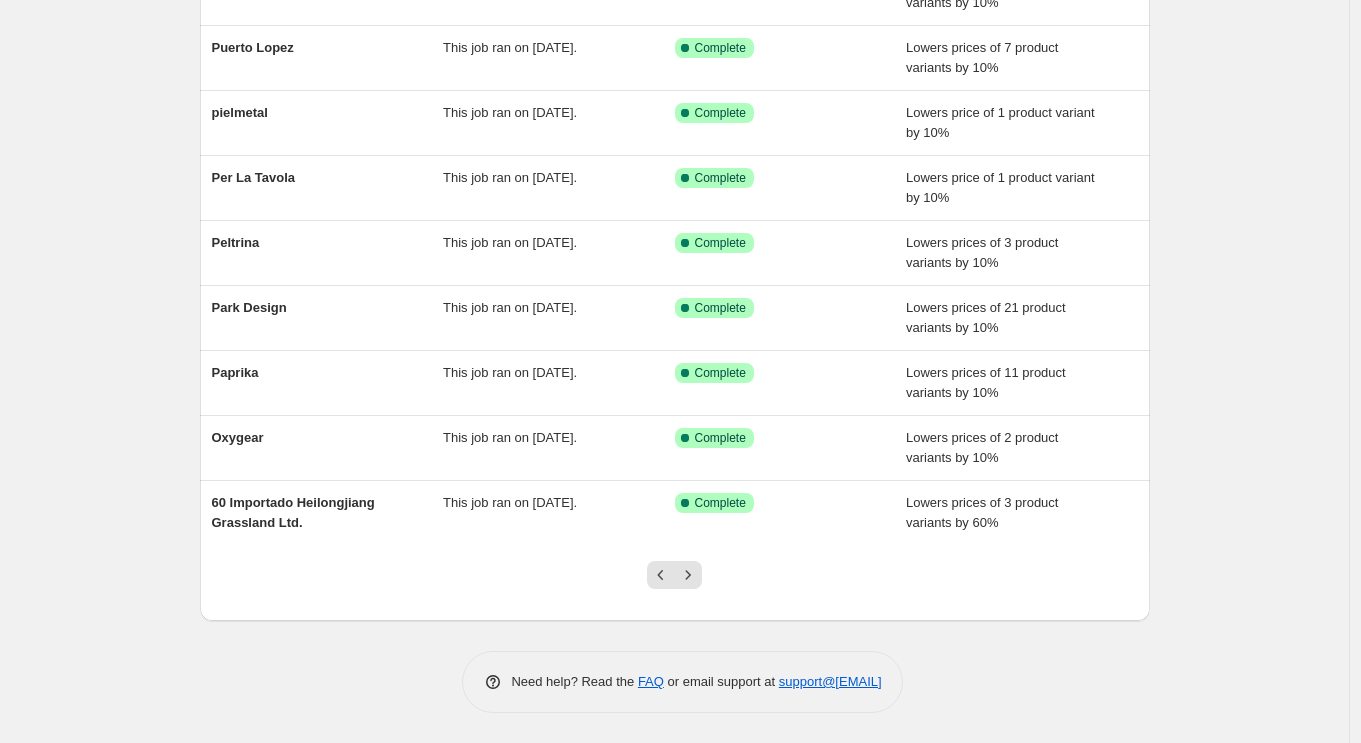 click at bounding box center (688, 575) 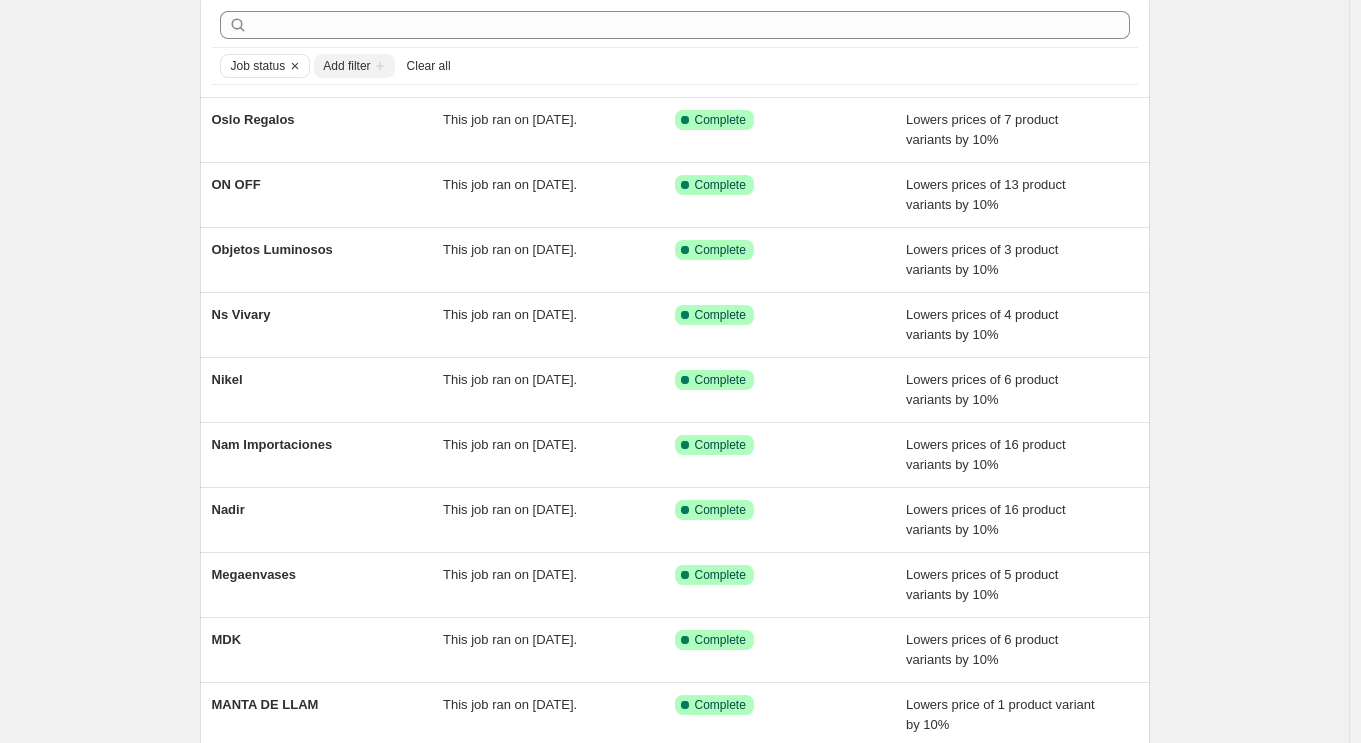 scroll 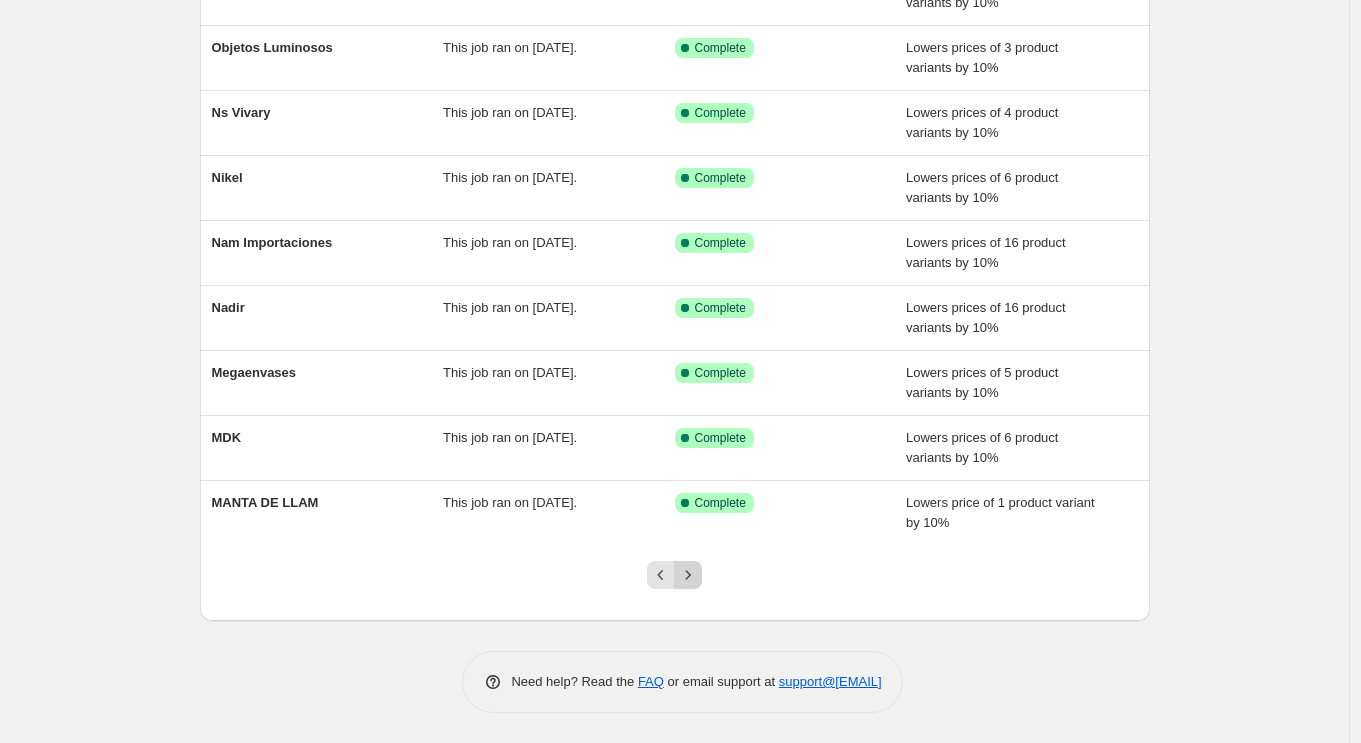 click at bounding box center (688, 575) 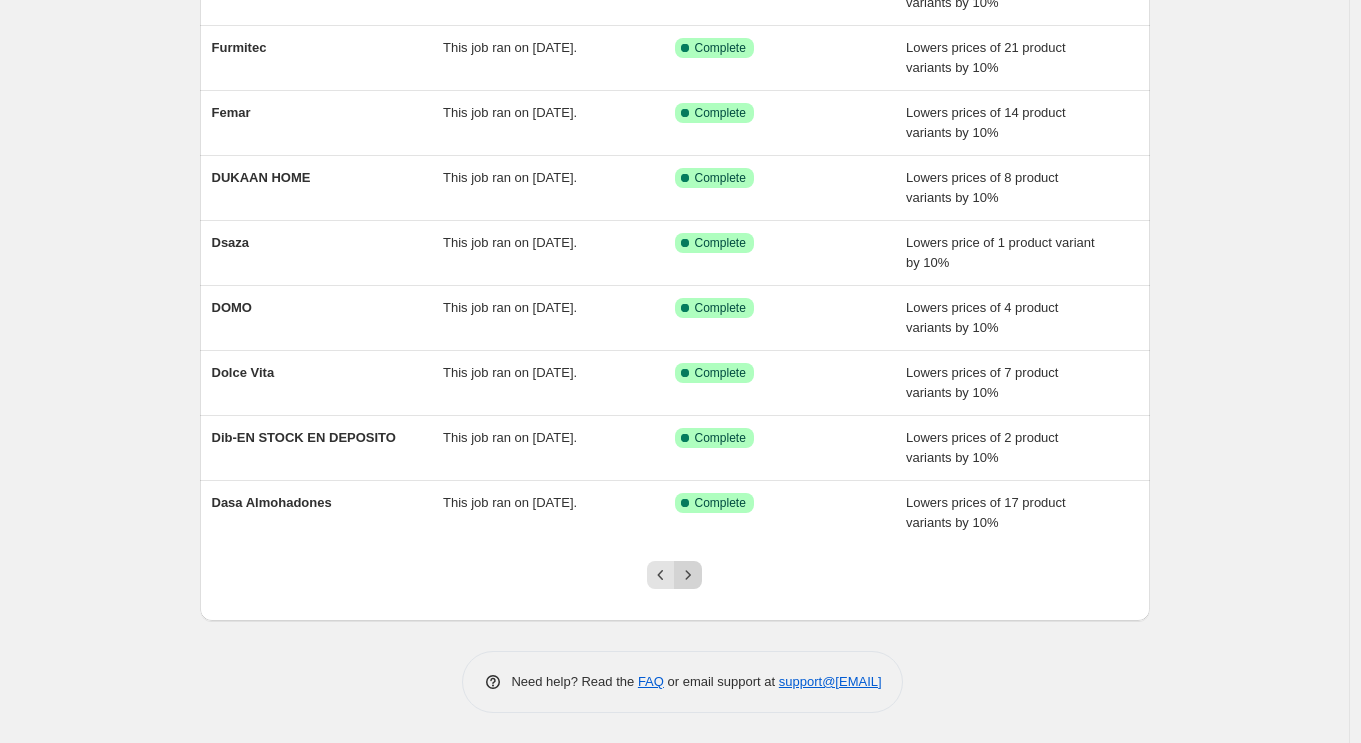 click 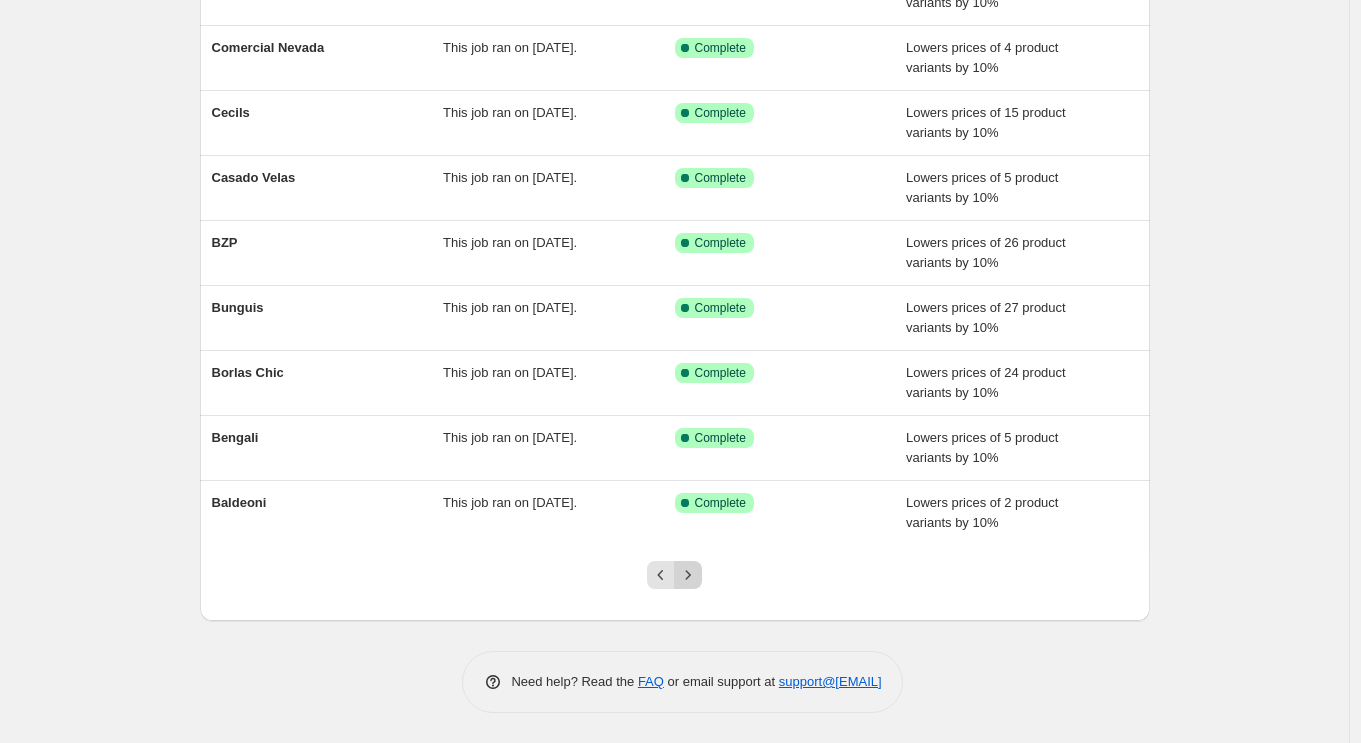 click 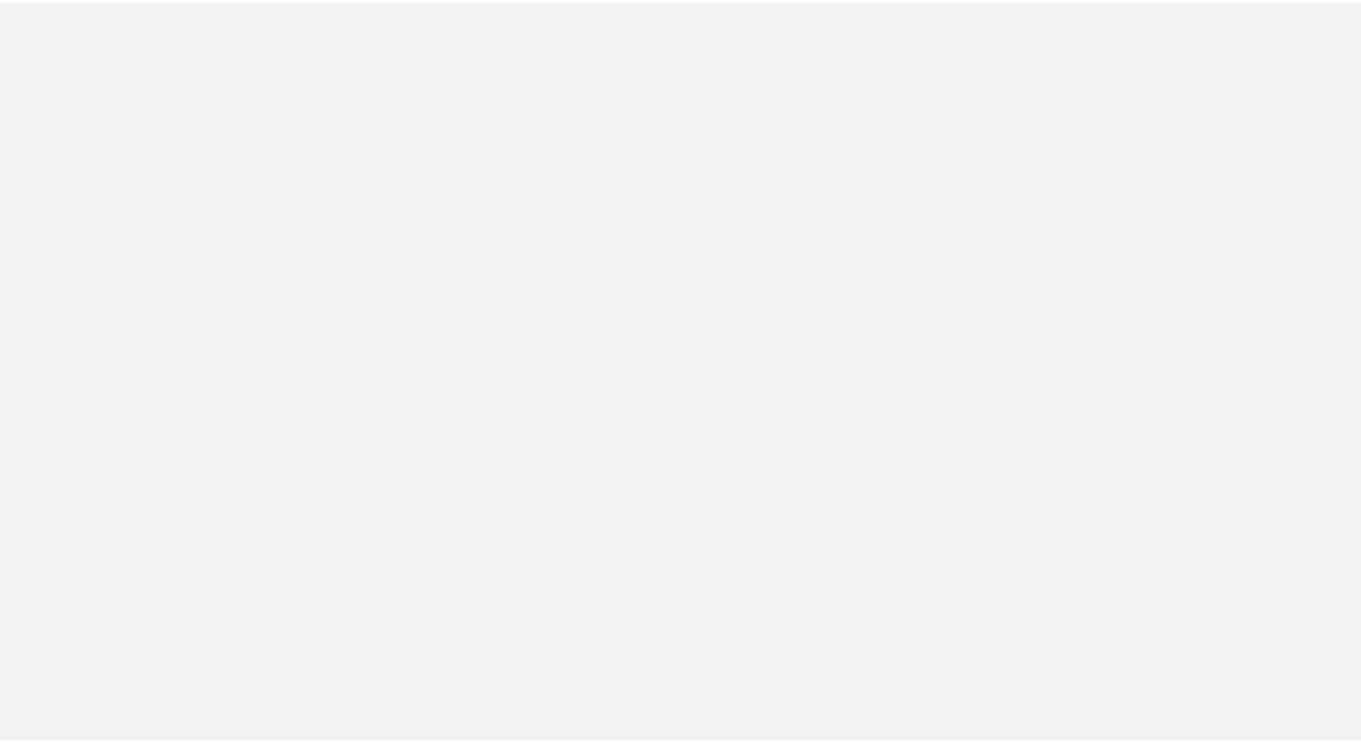 scroll, scrollTop: 0, scrollLeft: 0, axis: both 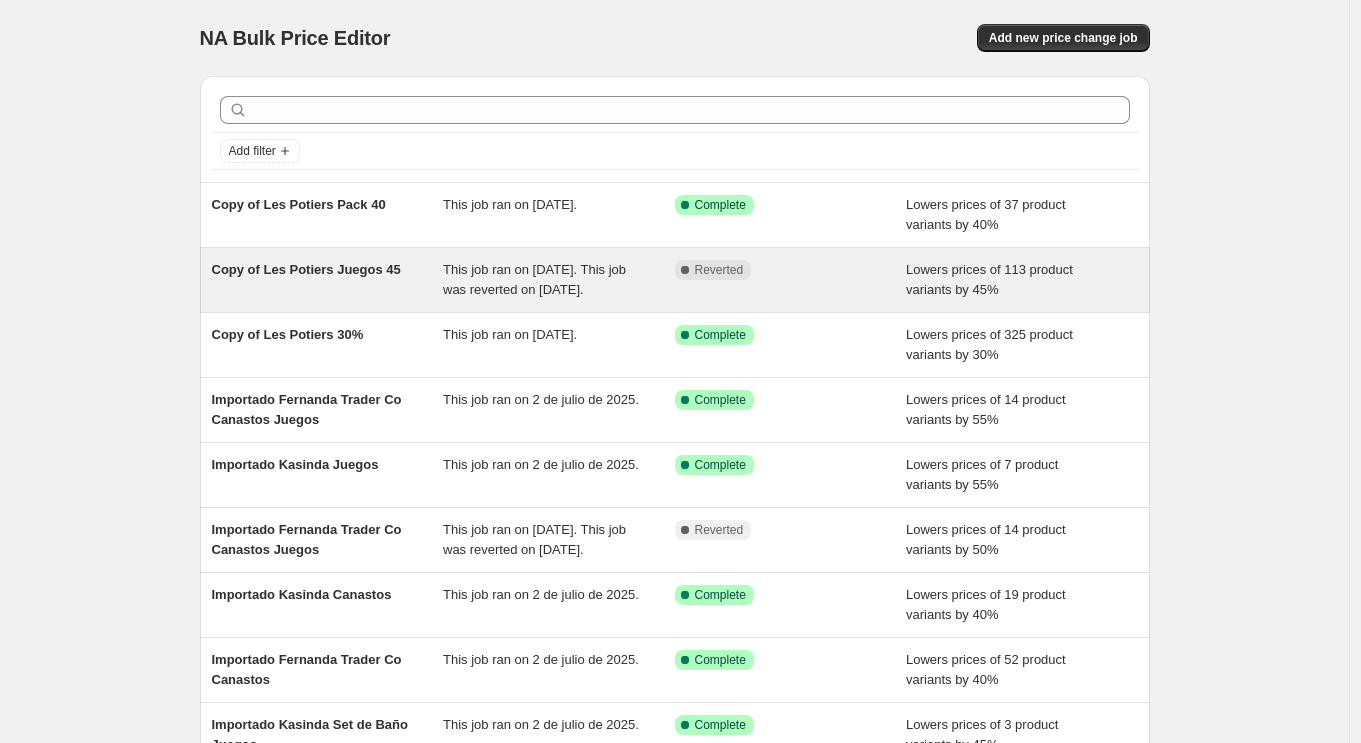 click on "Copy of Les Potiers Juegos 45" at bounding box center (328, 280) 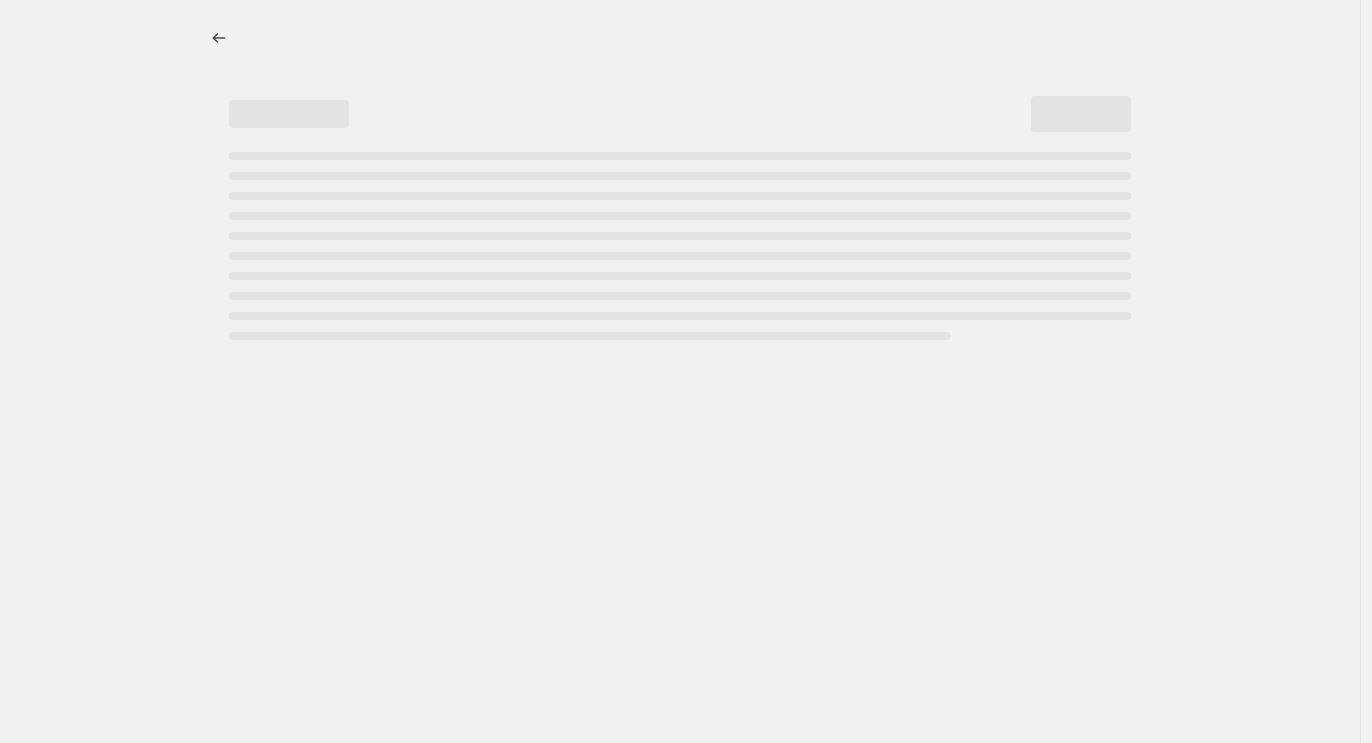 select on "percentage" 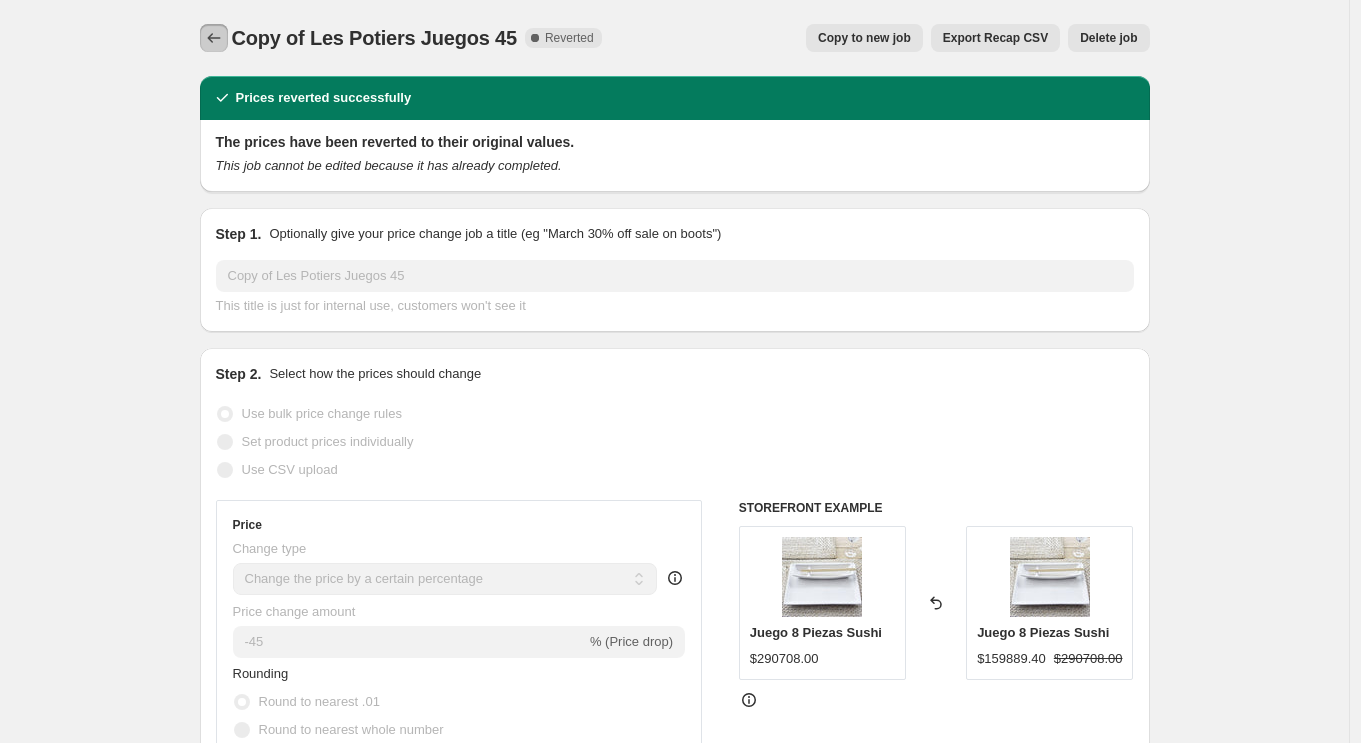 click at bounding box center [214, 38] 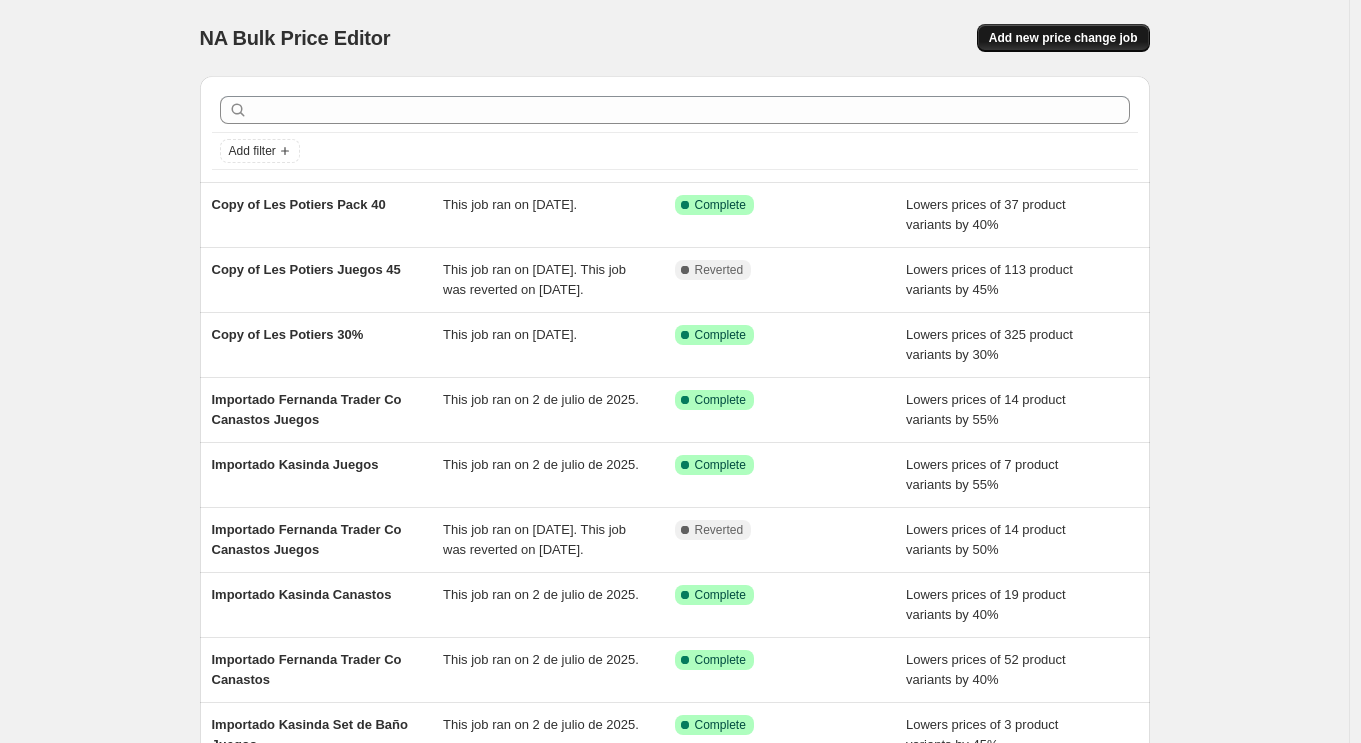 click on "Add new price change job" at bounding box center [1063, 38] 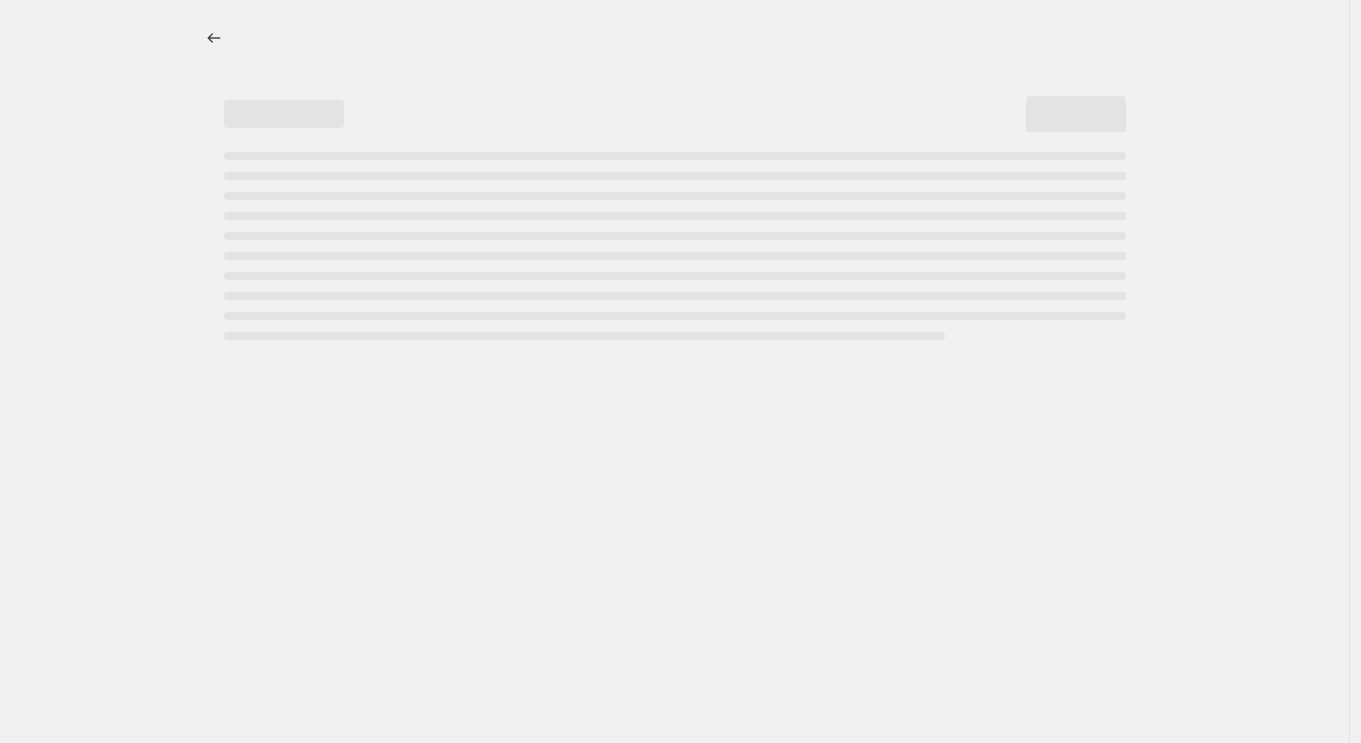 select on "percentage" 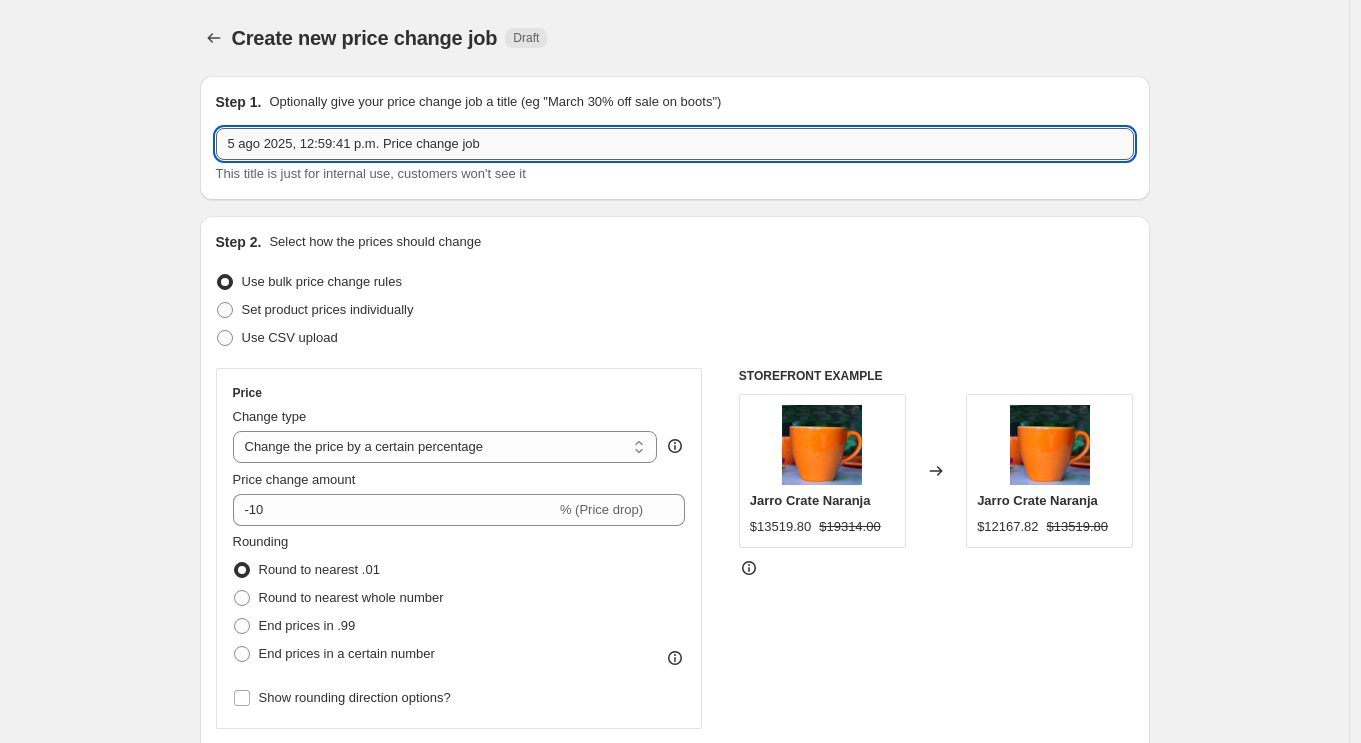 click on "5 ago 2025, 12:59:41 p.m. Price change job" at bounding box center [675, 144] 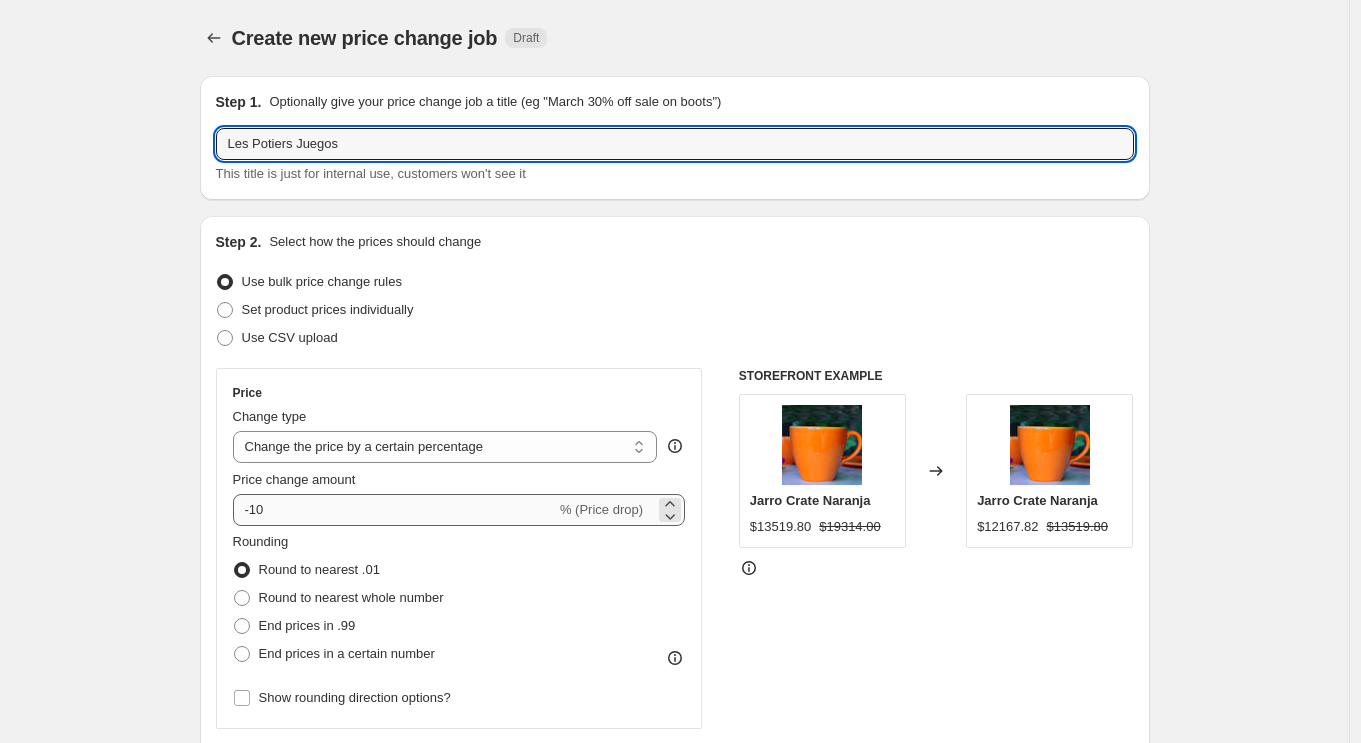 type on "Les Potiers Juegos" 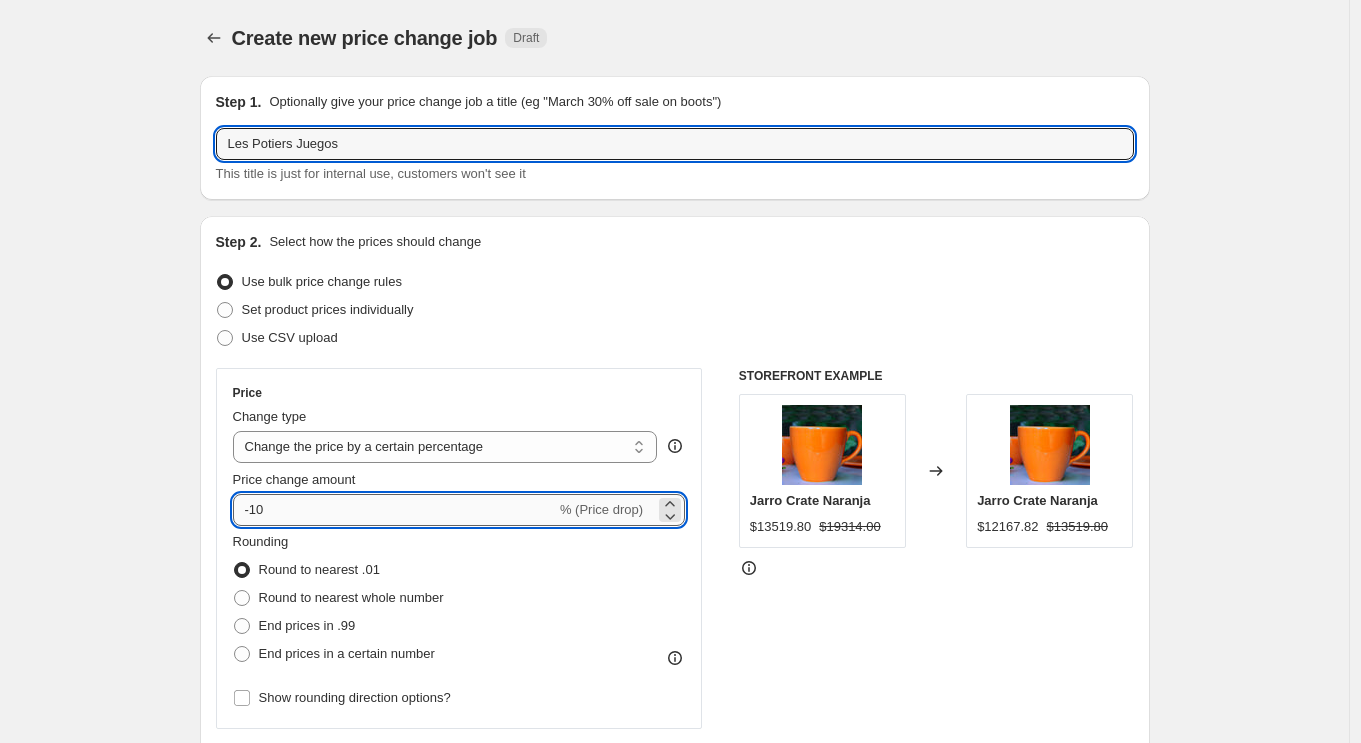 click on "-10" at bounding box center (394, 510) 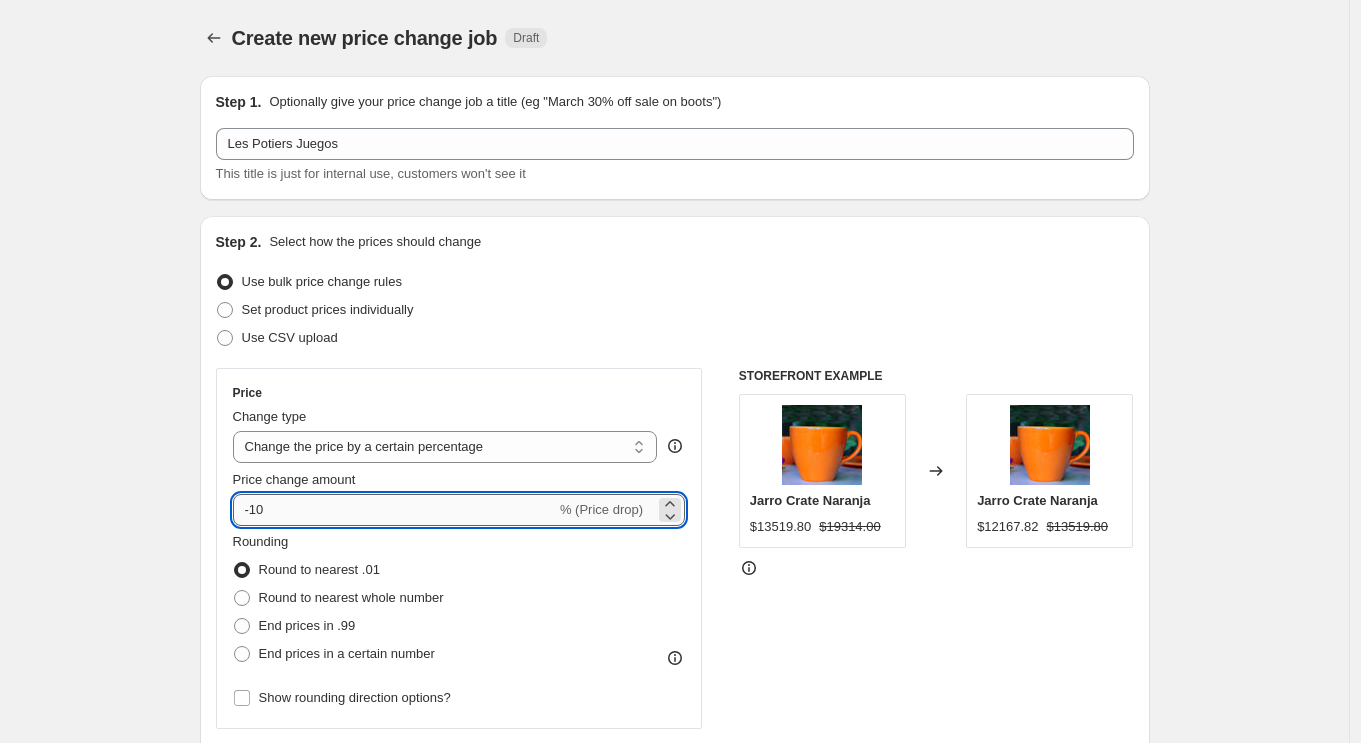 type on "-1" 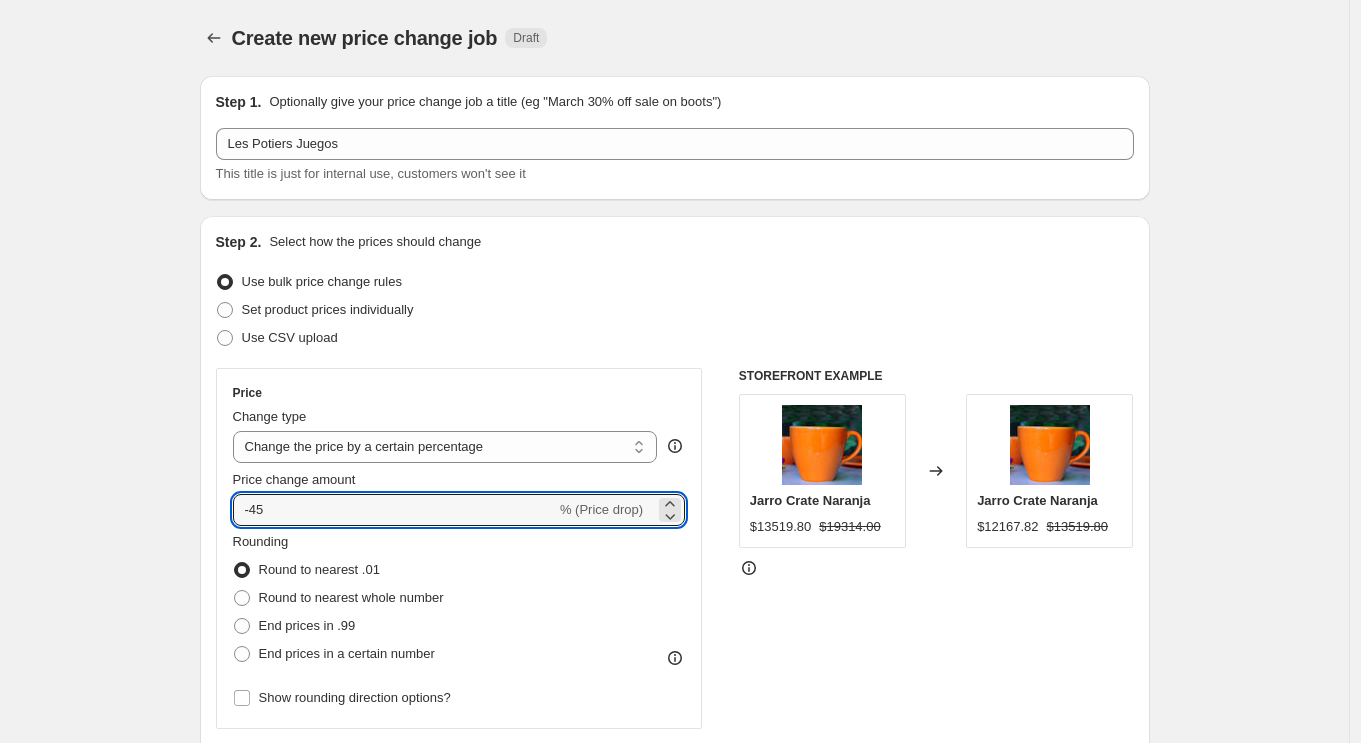 type on "-45" 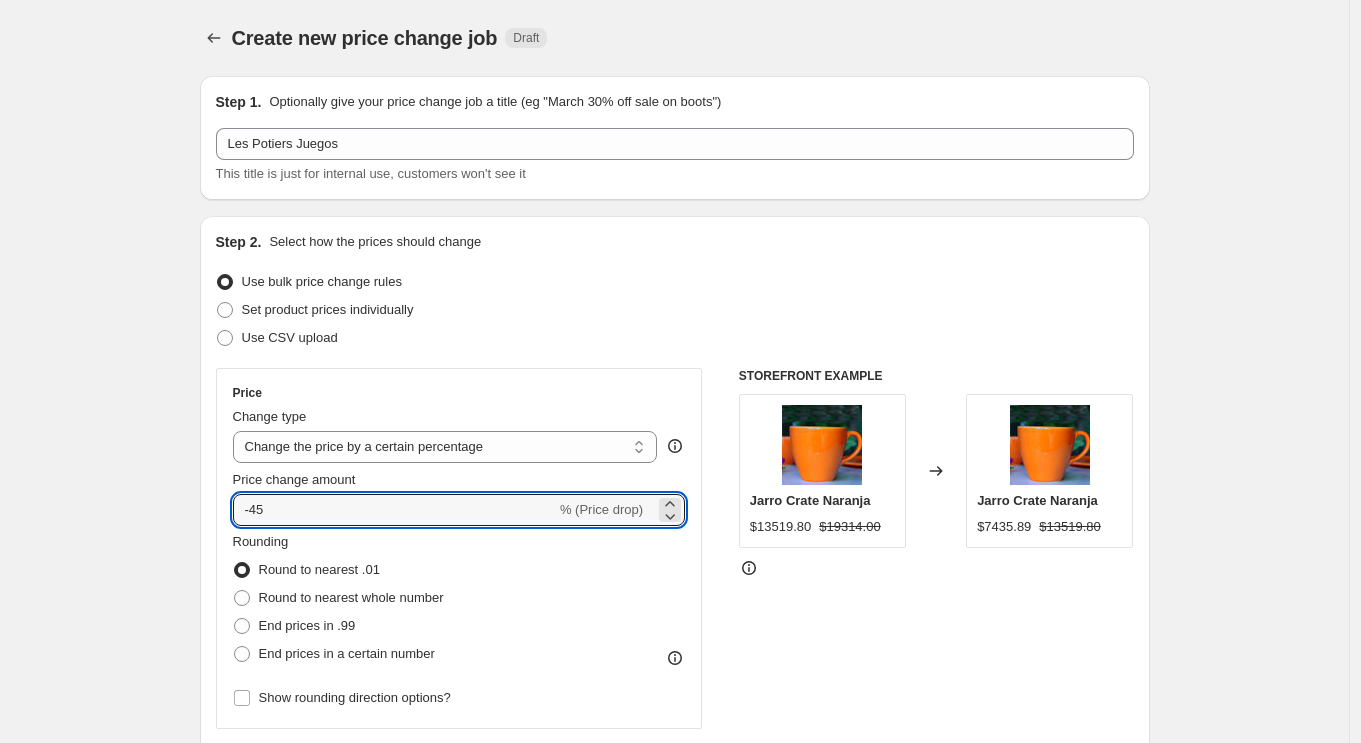 click on "Create new price change job. This page is ready Create new price change job Draft Step 1. Optionally give your price change job a title (eg "March 30% off sale on boots") Les Potiers Juegos This title is just for internal use, customers won't see it Step 2. Select how the prices should change Use bulk price change rules Set product prices individually Use CSV upload Price Change type Change the price to a certain amount Change the price by a certain amount Change the price by a certain percentage Change the price to the current compare at price Change the price by a certain amount relative to the compare at price Change the price by a certain percentage relative to the compare at price Don't change the price Change the price by a certain percentage relative to the cost per item Change price to certain cost margin Change the price by a certain percentage Price change amount -45 % (Price drop) Rounding Round to nearest .01 Round to nearest whole number End prices in .99 Compare at price" at bounding box center (674, 999) 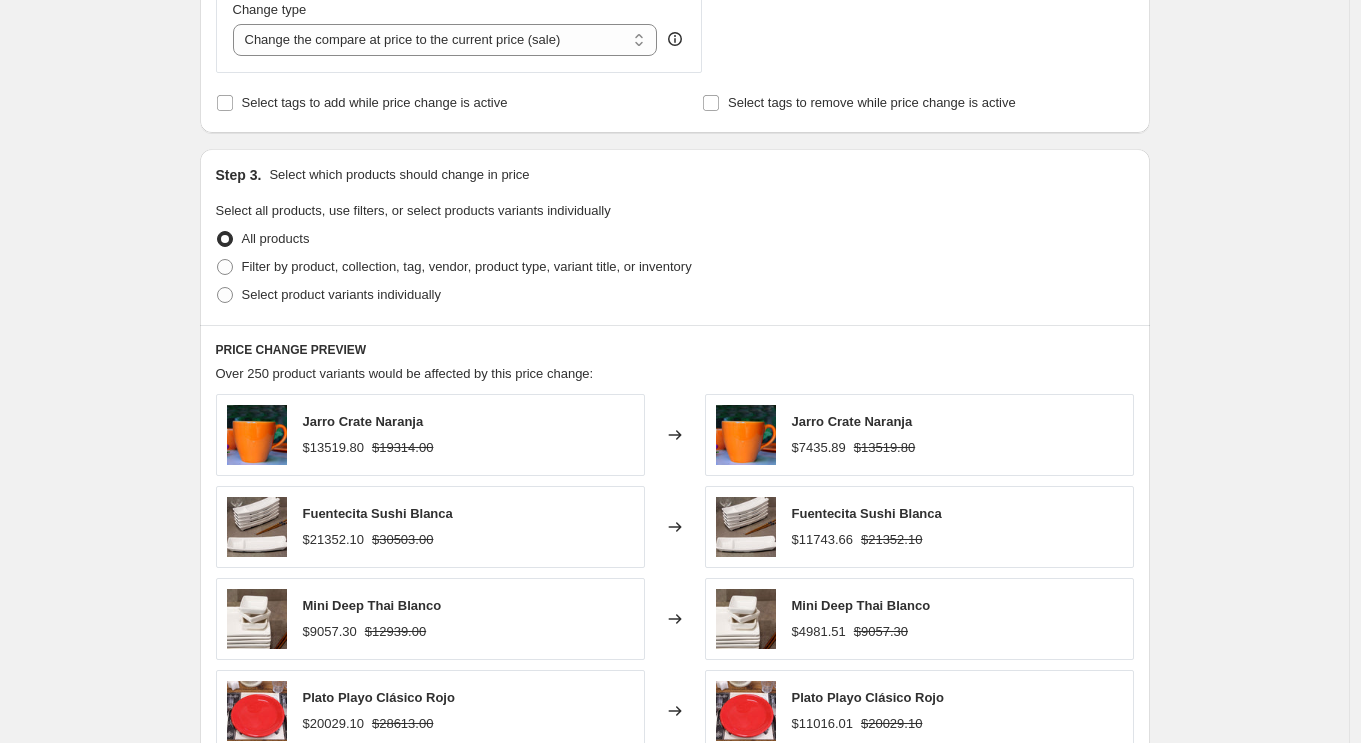 scroll, scrollTop: 575, scrollLeft: 0, axis: vertical 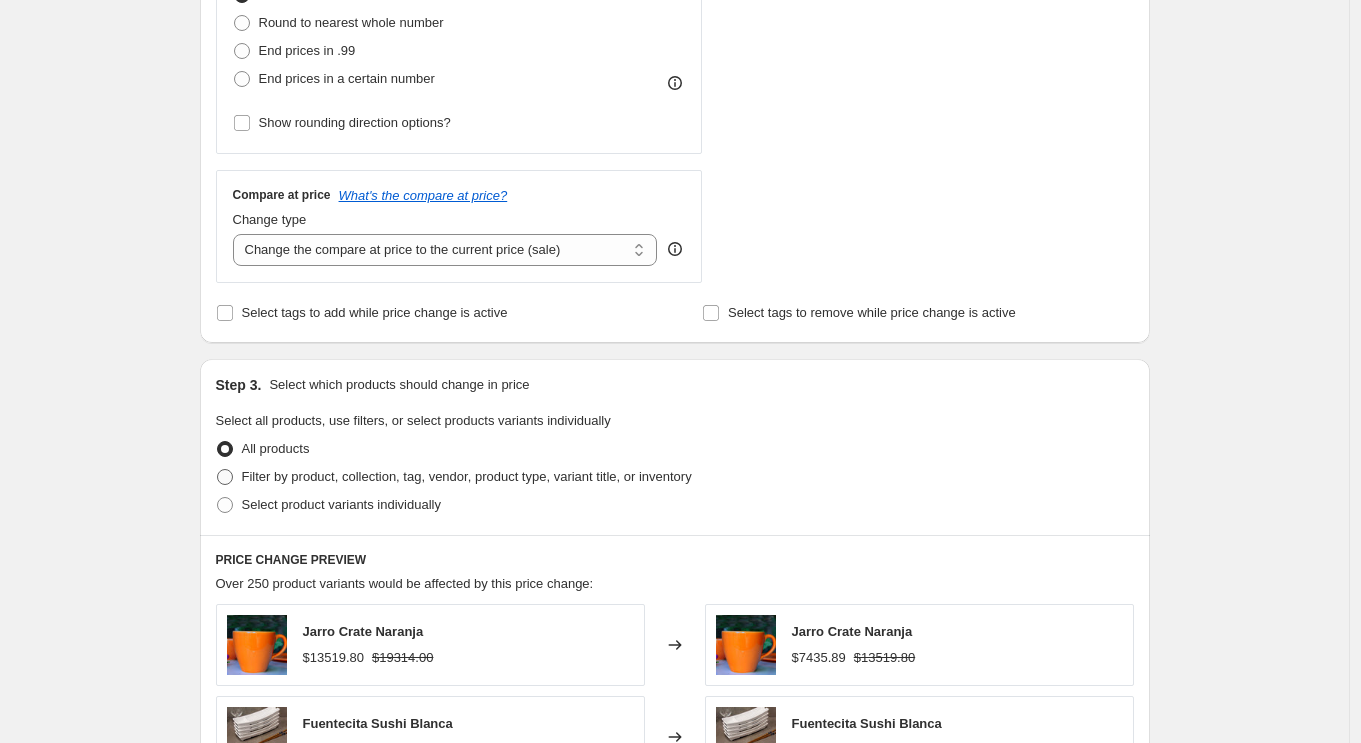 click on "Filter by product, collection, tag, vendor, product type, variant title, or inventory" at bounding box center [467, 476] 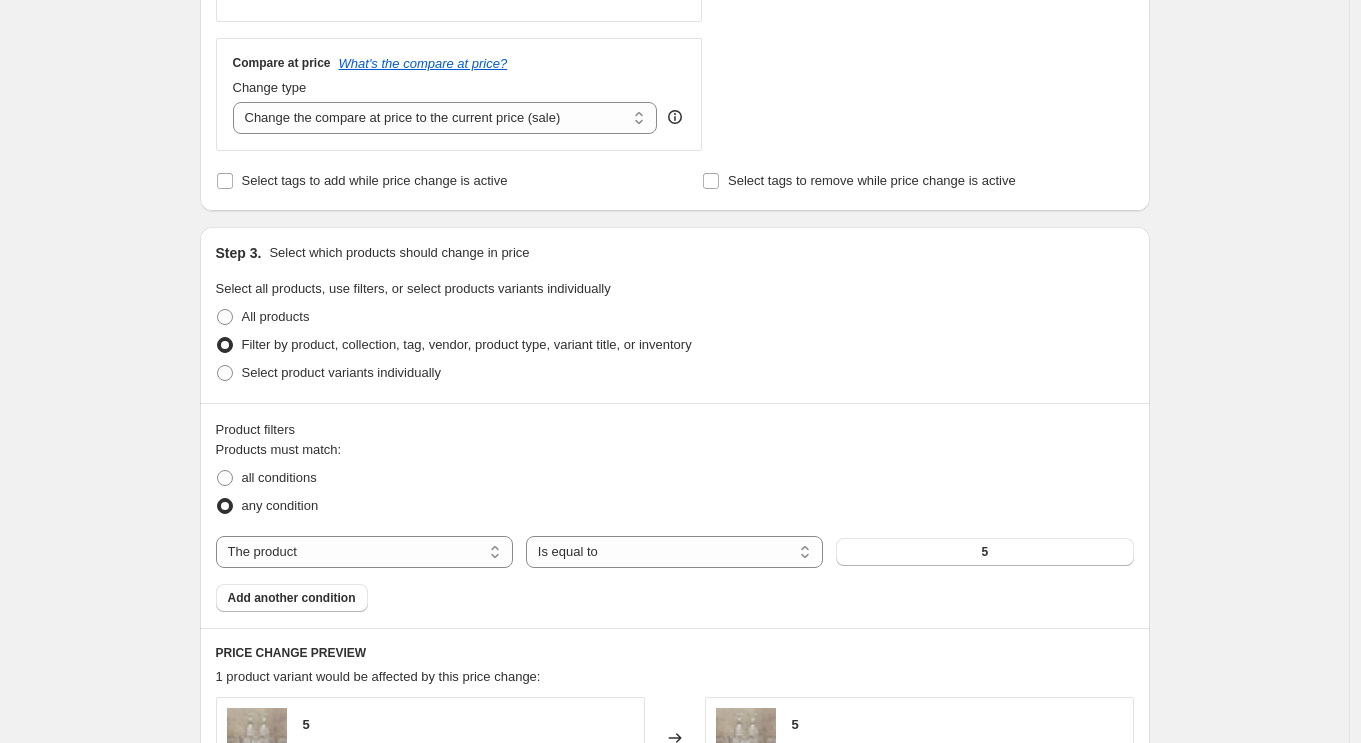scroll, scrollTop: 718, scrollLeft: 0, axis: vertical 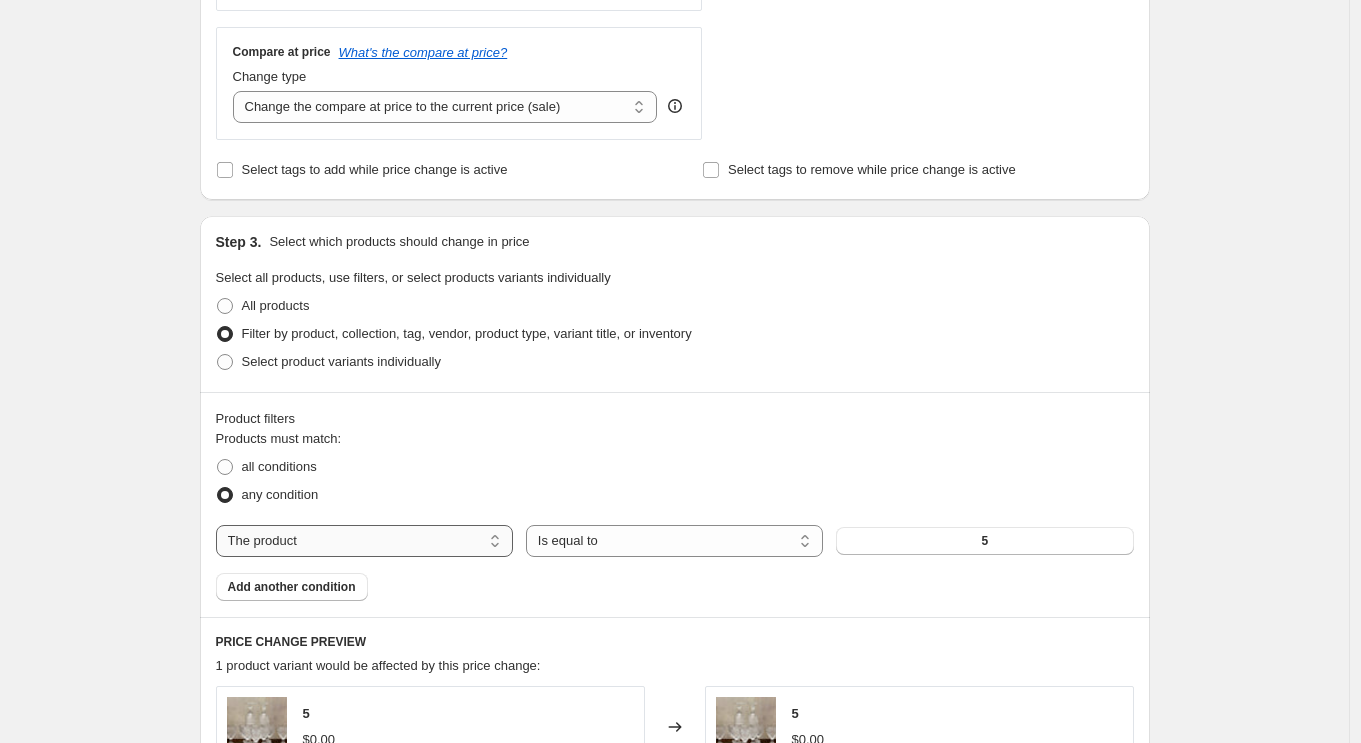 click on "The product The product's collection The product's tag The product's vendor The product's status The variant's title Inventory quantity" at bounding box center (364, 541) 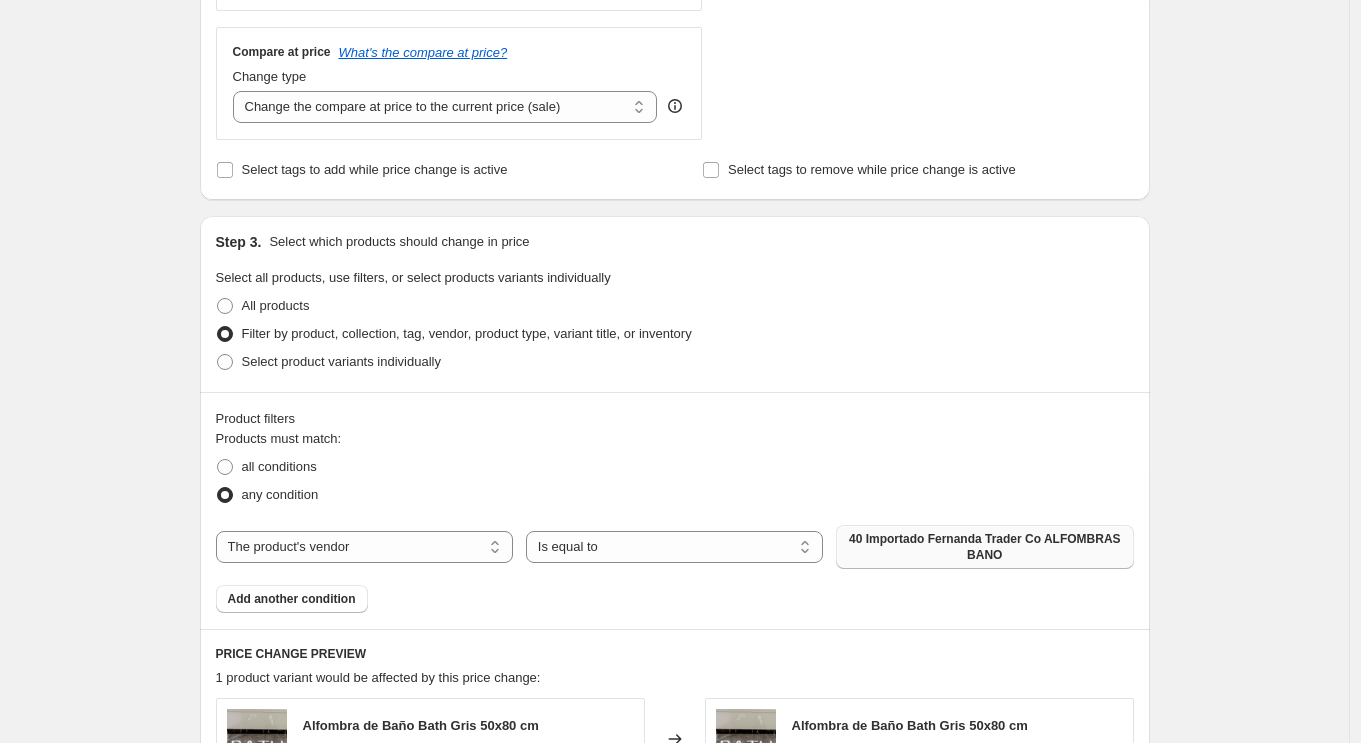 click on "40 Importado Fernanda Trader Co ALFOMBRAS BANO" at bounding box center [984, 547] 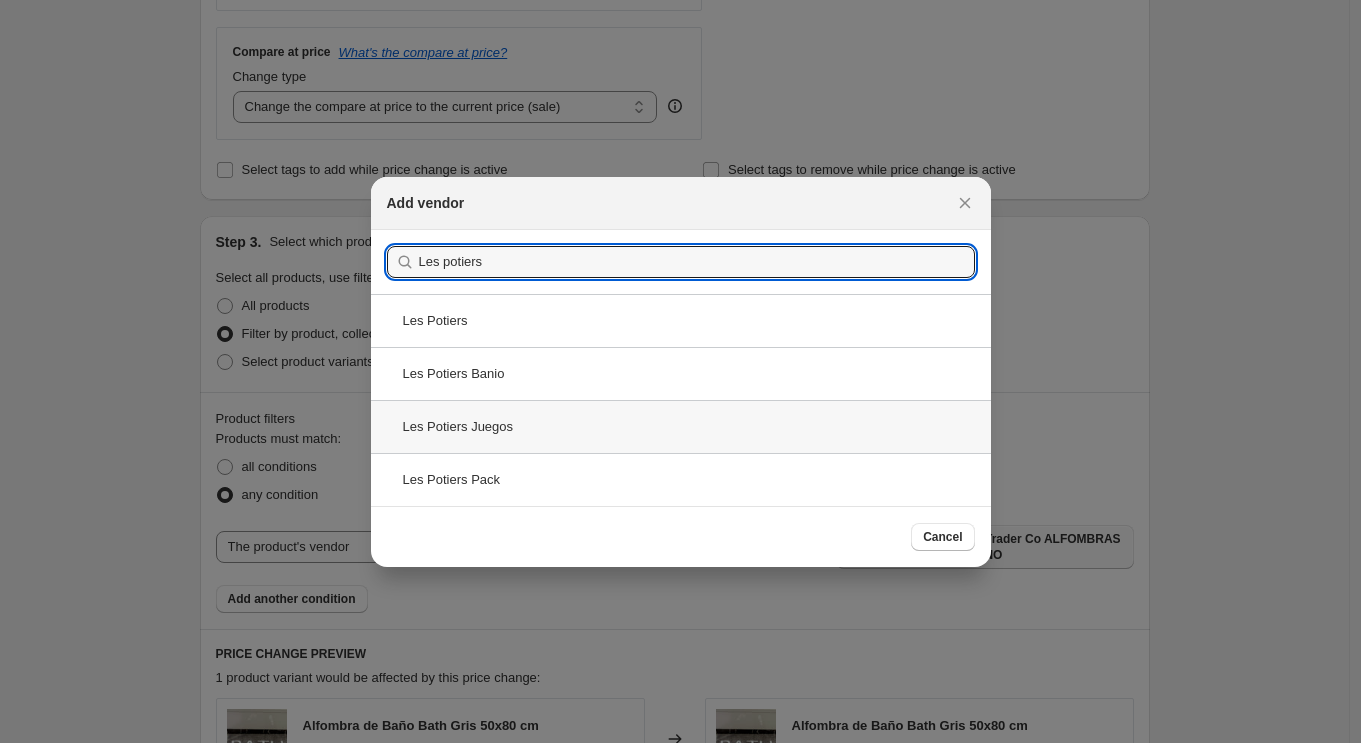 type on "Les potiers" 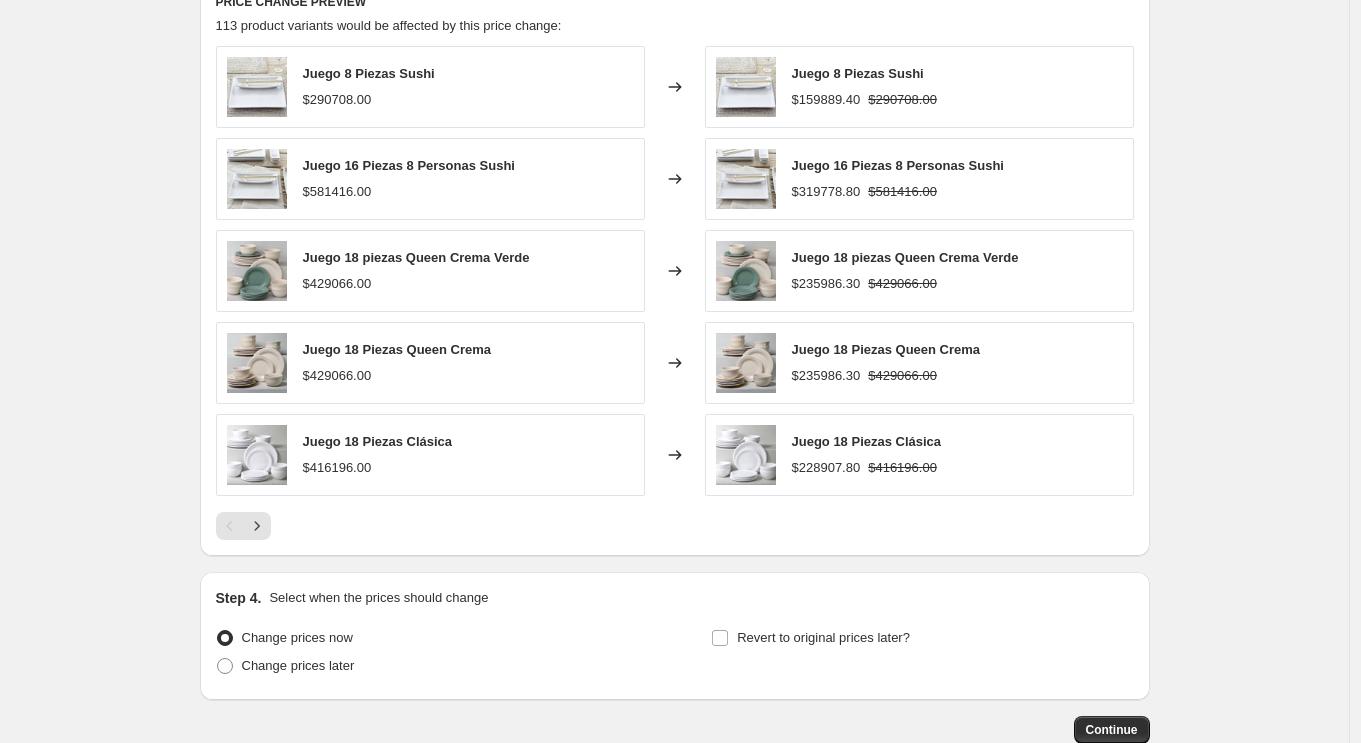 scroll, scrollTop: 1377, scrollLeft: 0, axis: vertical 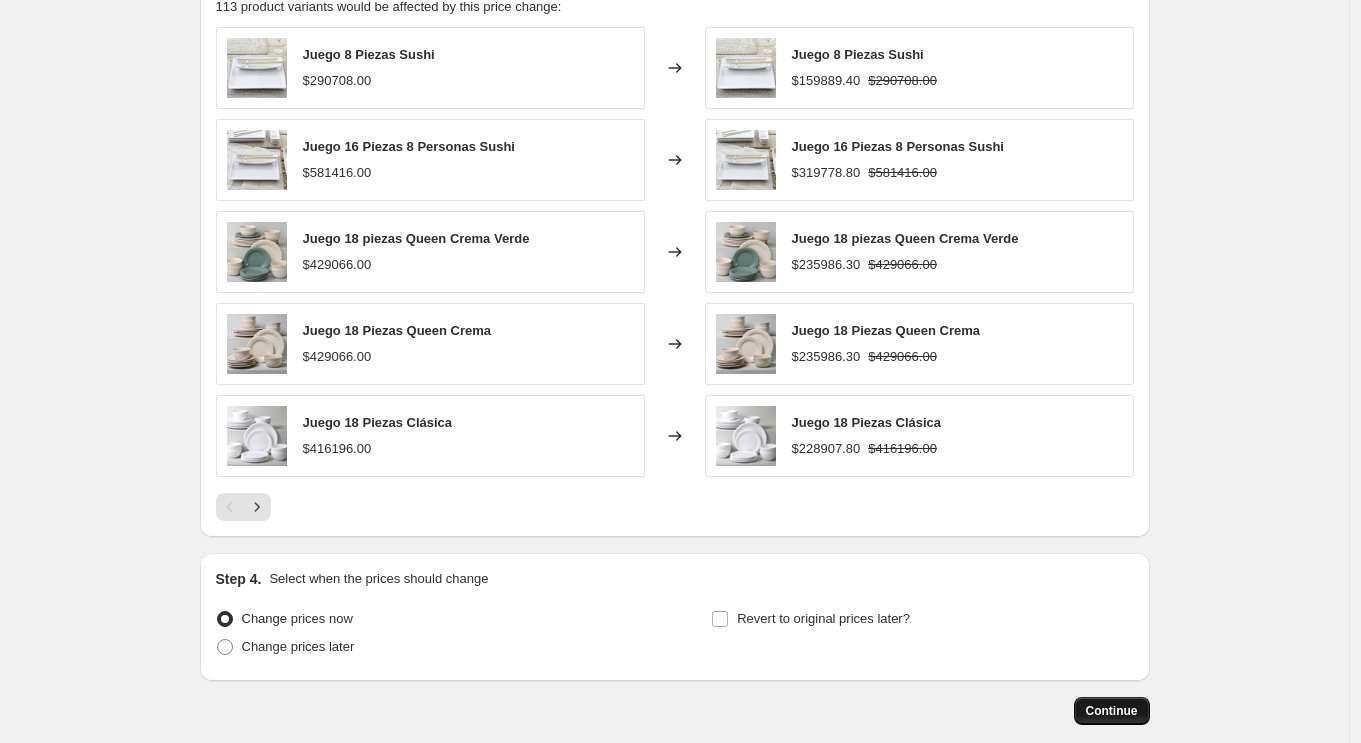 click on "Continue" at bounding box center (1112, 711) 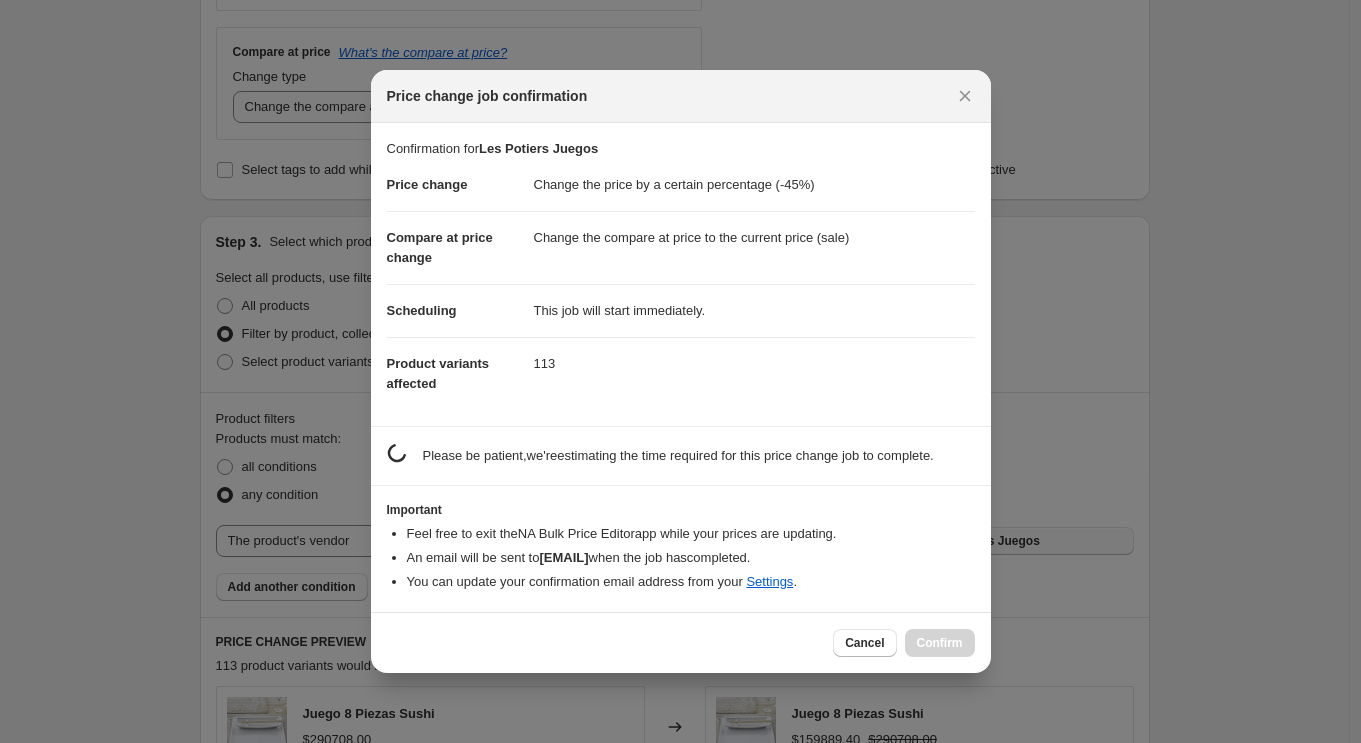 scroll, scrollTop: 0, scrollLeft: 0, axis: both 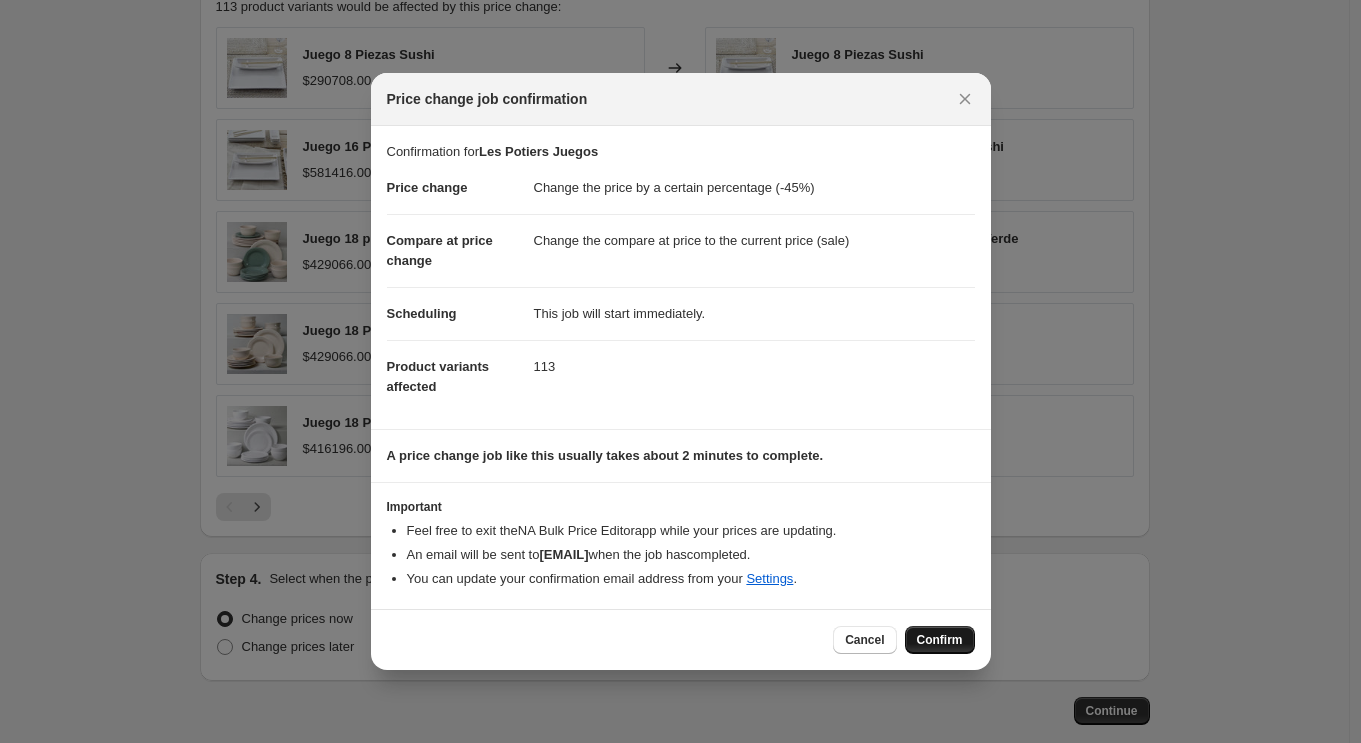 click on "Confirm" at bounding box center [940, 640] 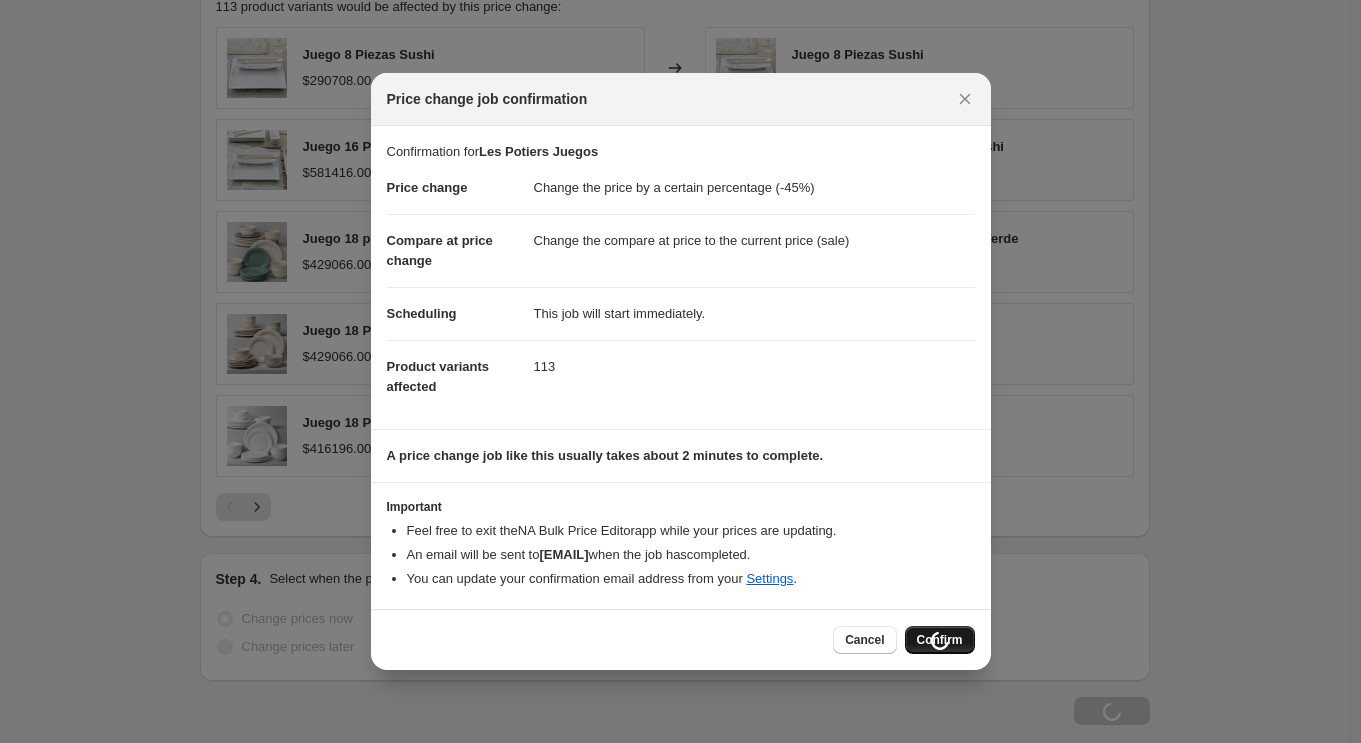 scroll, scrollTop: 1445, scrollLeft: 0, axis: vertical 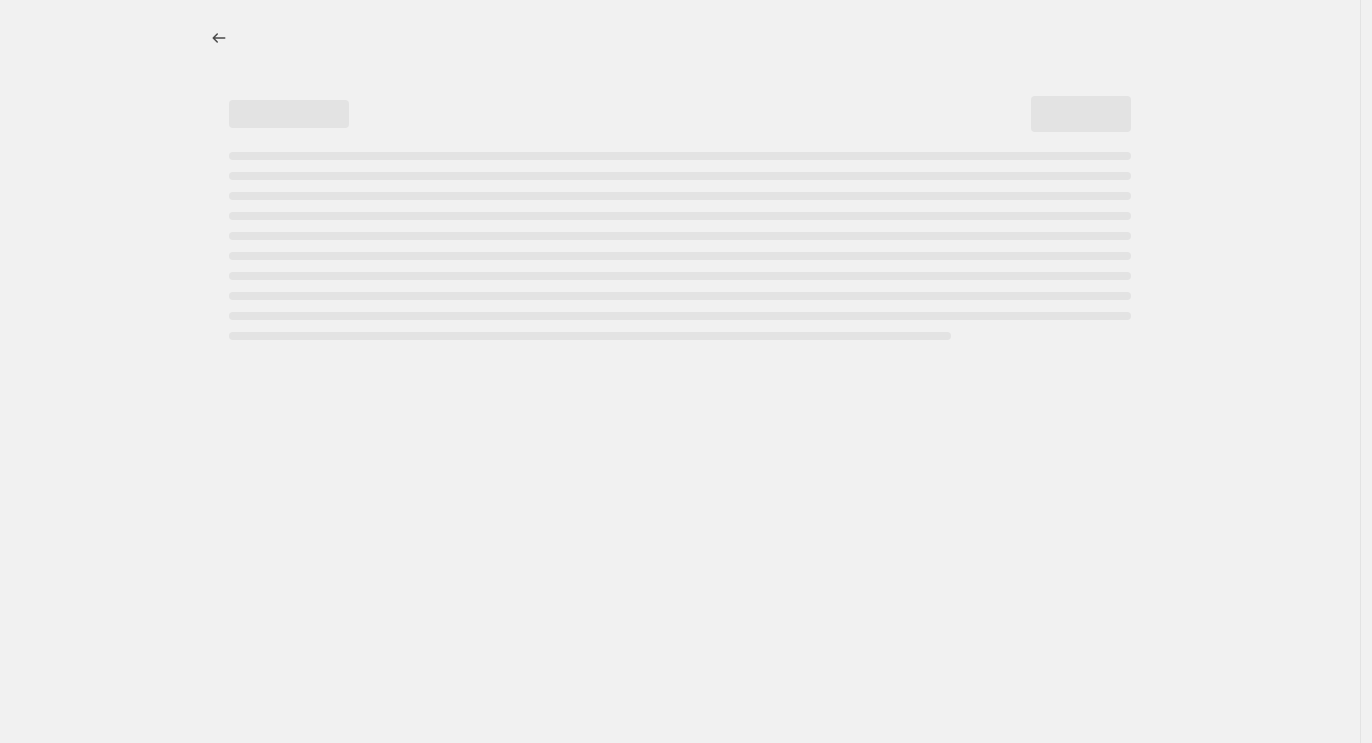 select on "percentage" 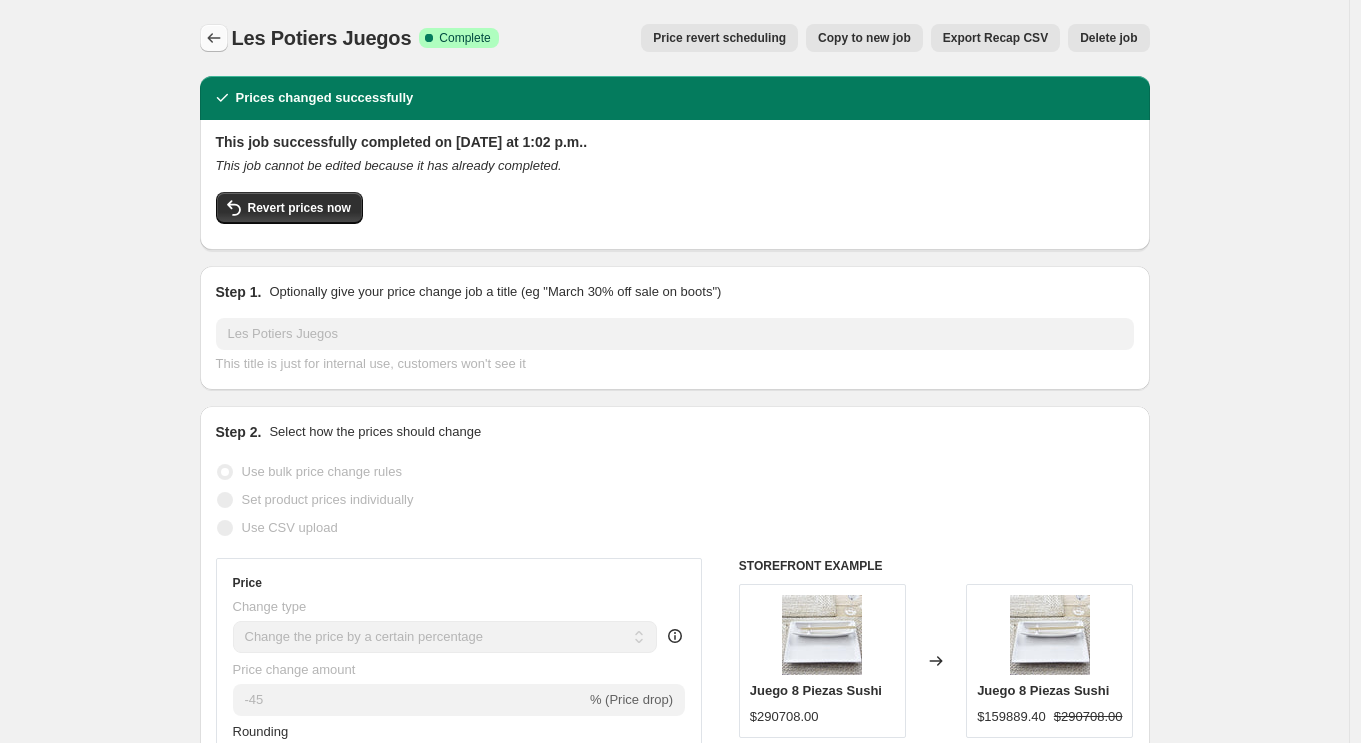 click 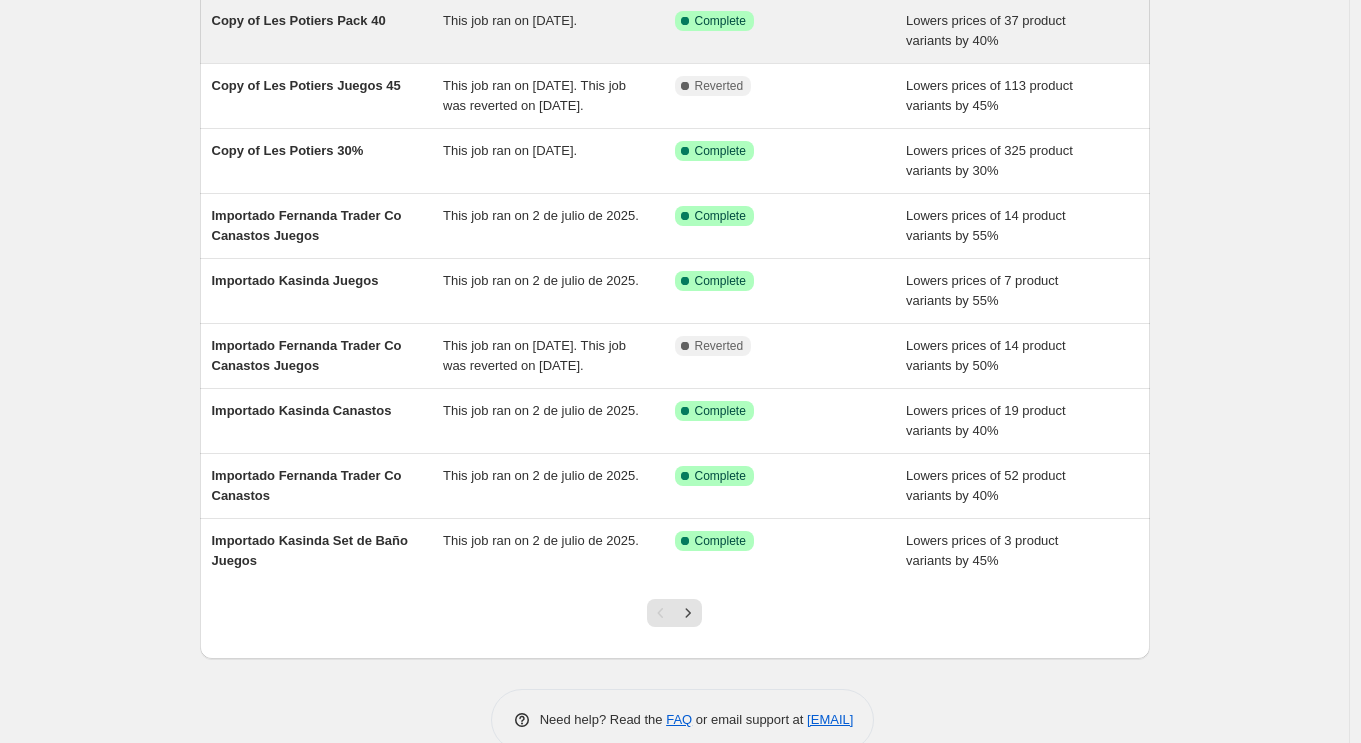 scroll, scrollTop: 0, scrollLeft: 0, axis: both 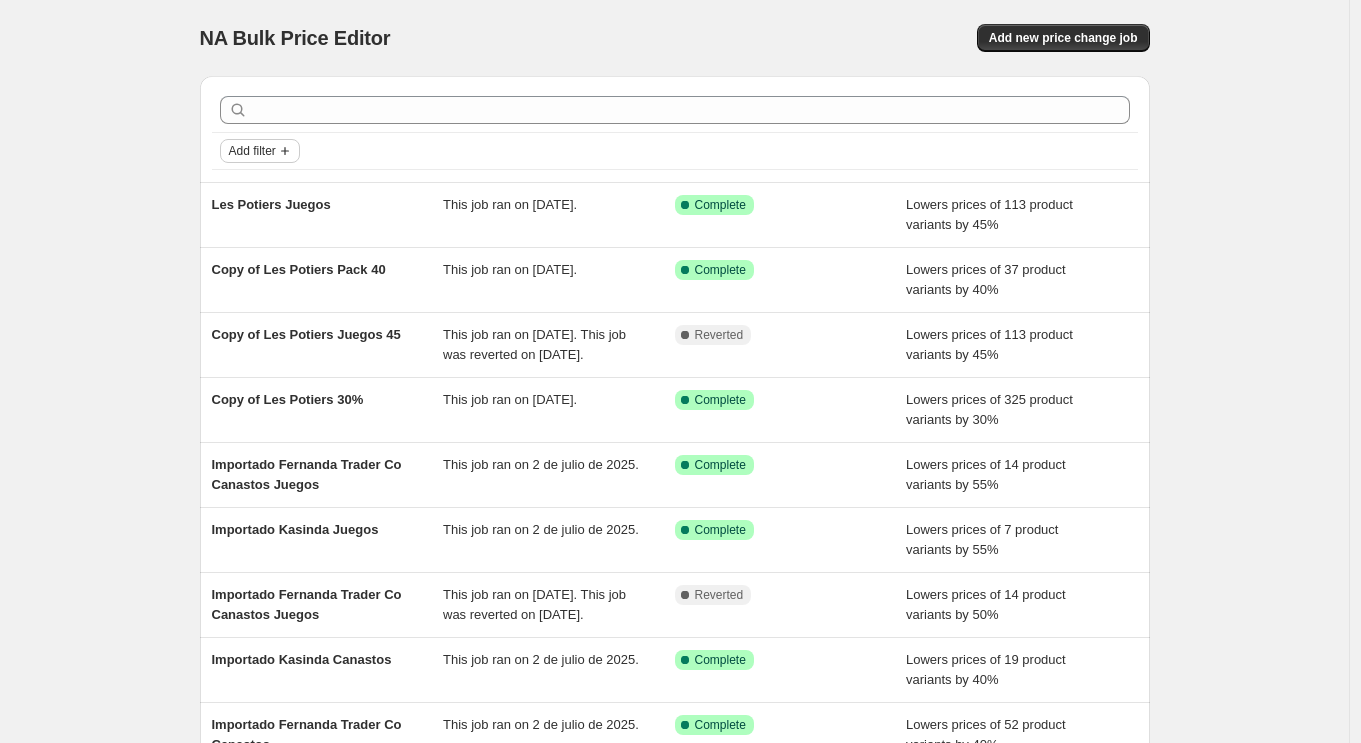 click on "Add filter" at bounding box center (252, 151) 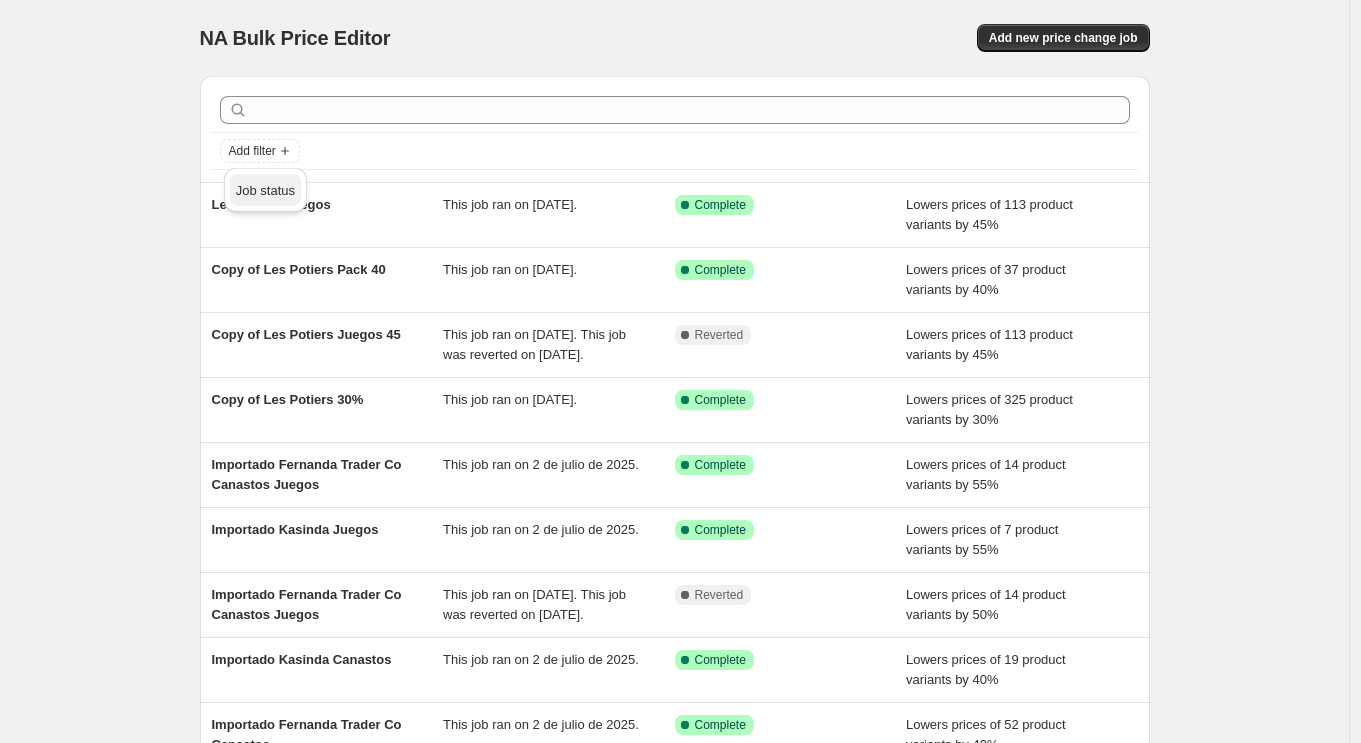 click on "Job status" at bounding box center [265, 190] 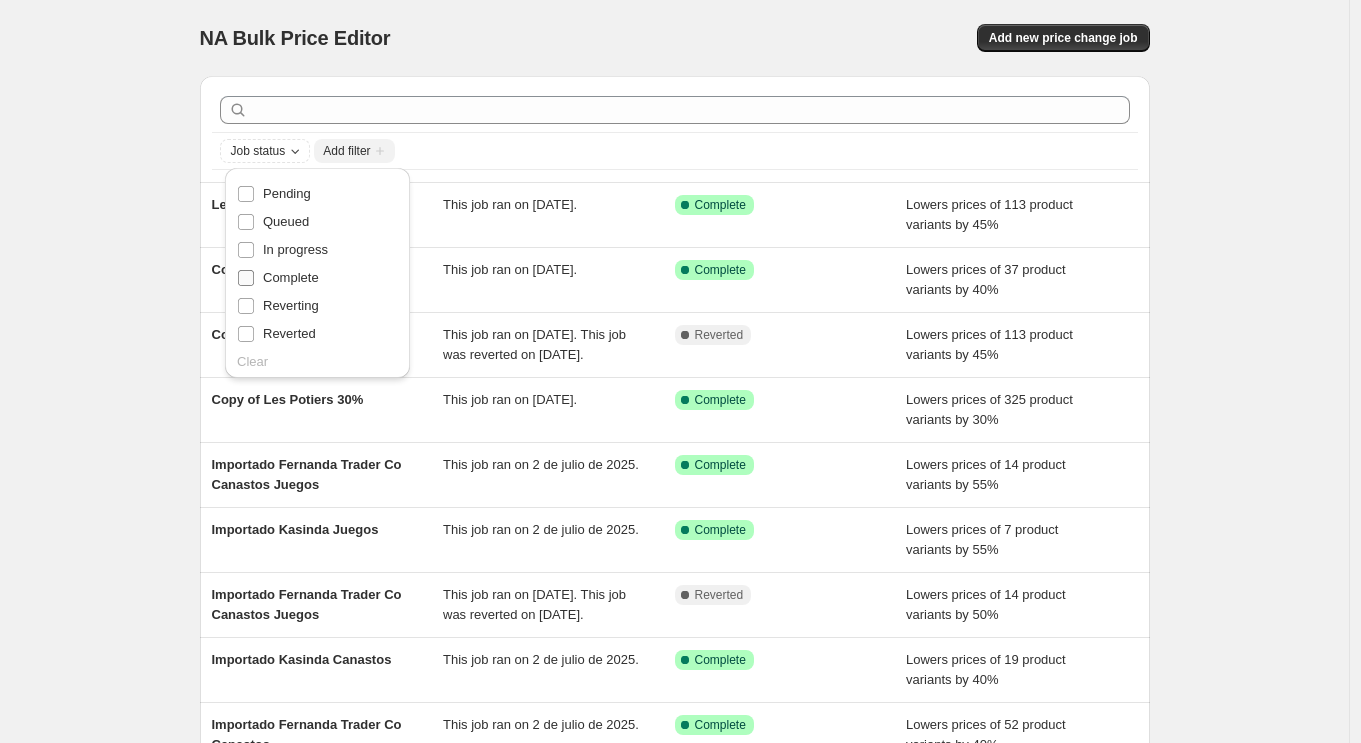 drag, startPoint x: 247, startPoint y: 279, endPoint x: 259, endPoint y: 283, distance: 12.649111 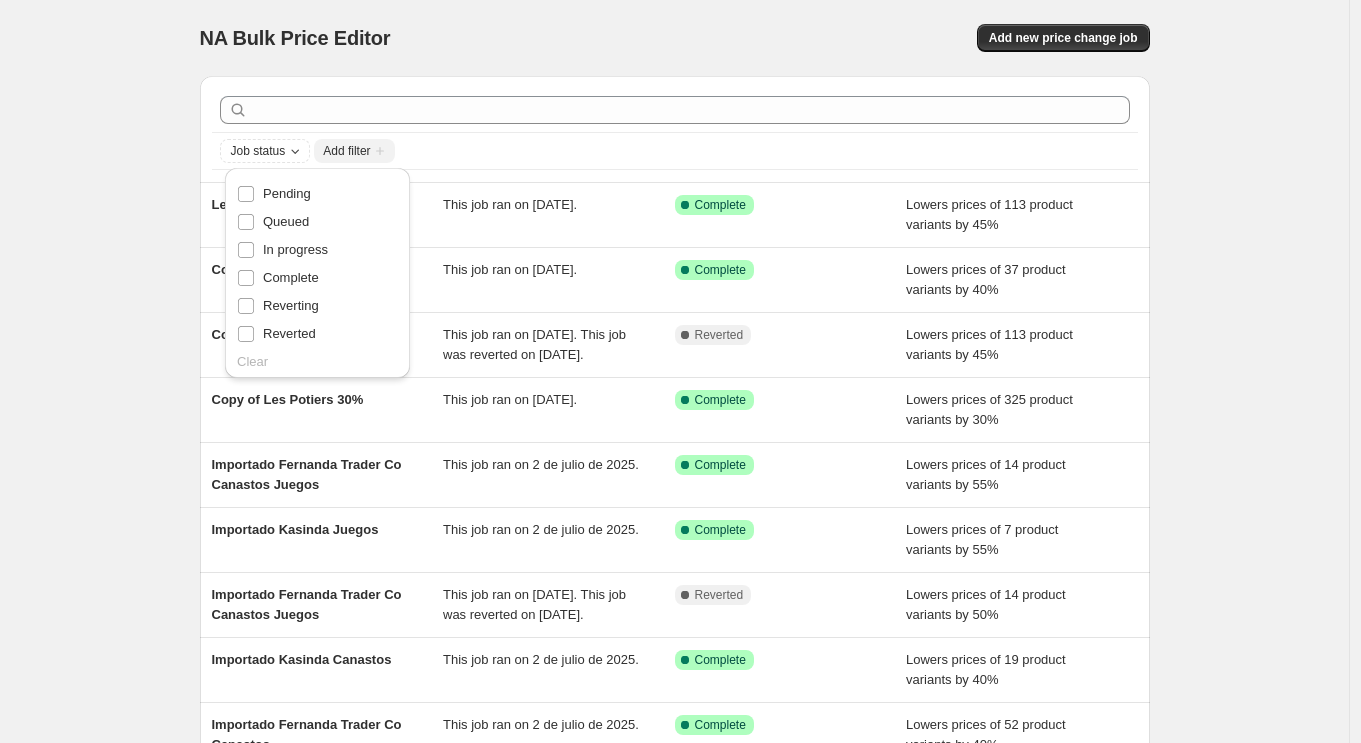 click on "Complete" at bounding box center (246, 278) 